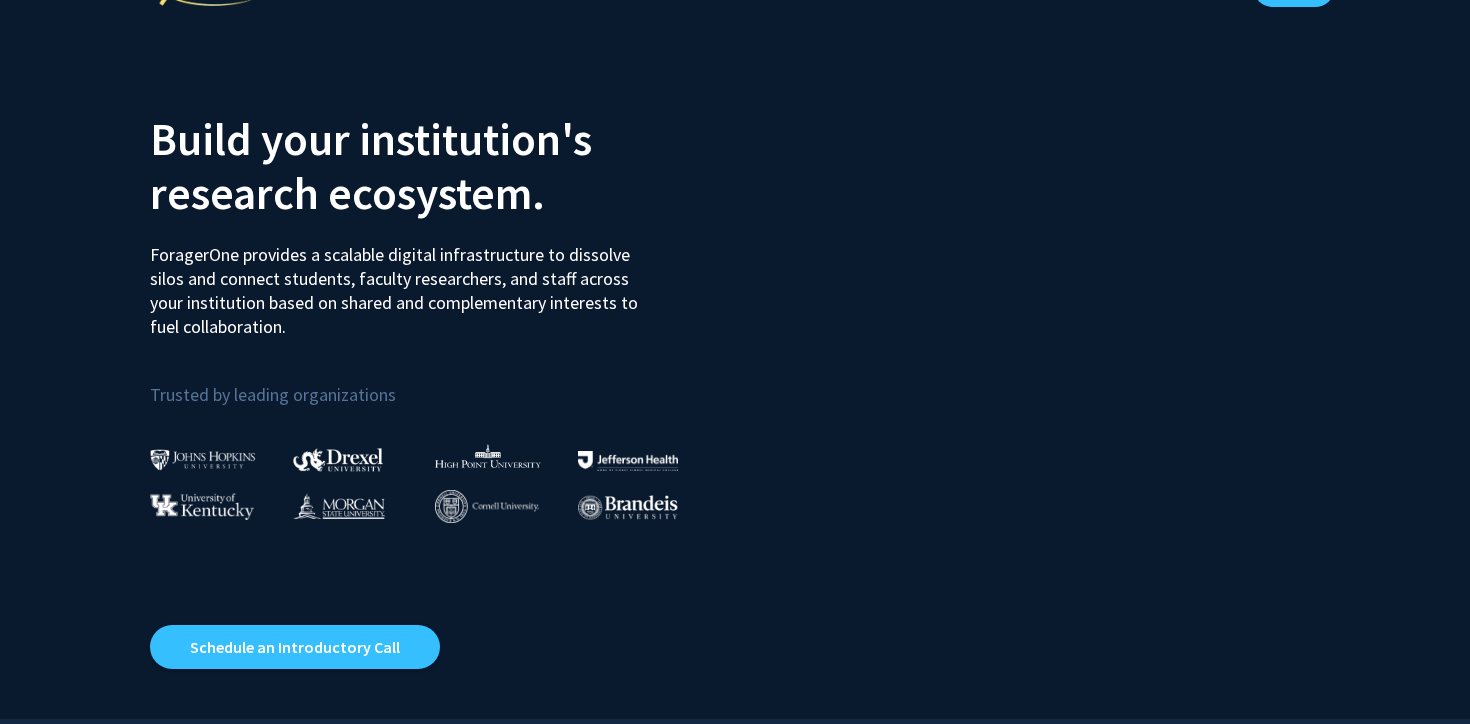 scroll, scrollTop: 0, scrollLeft: 0, axis: both 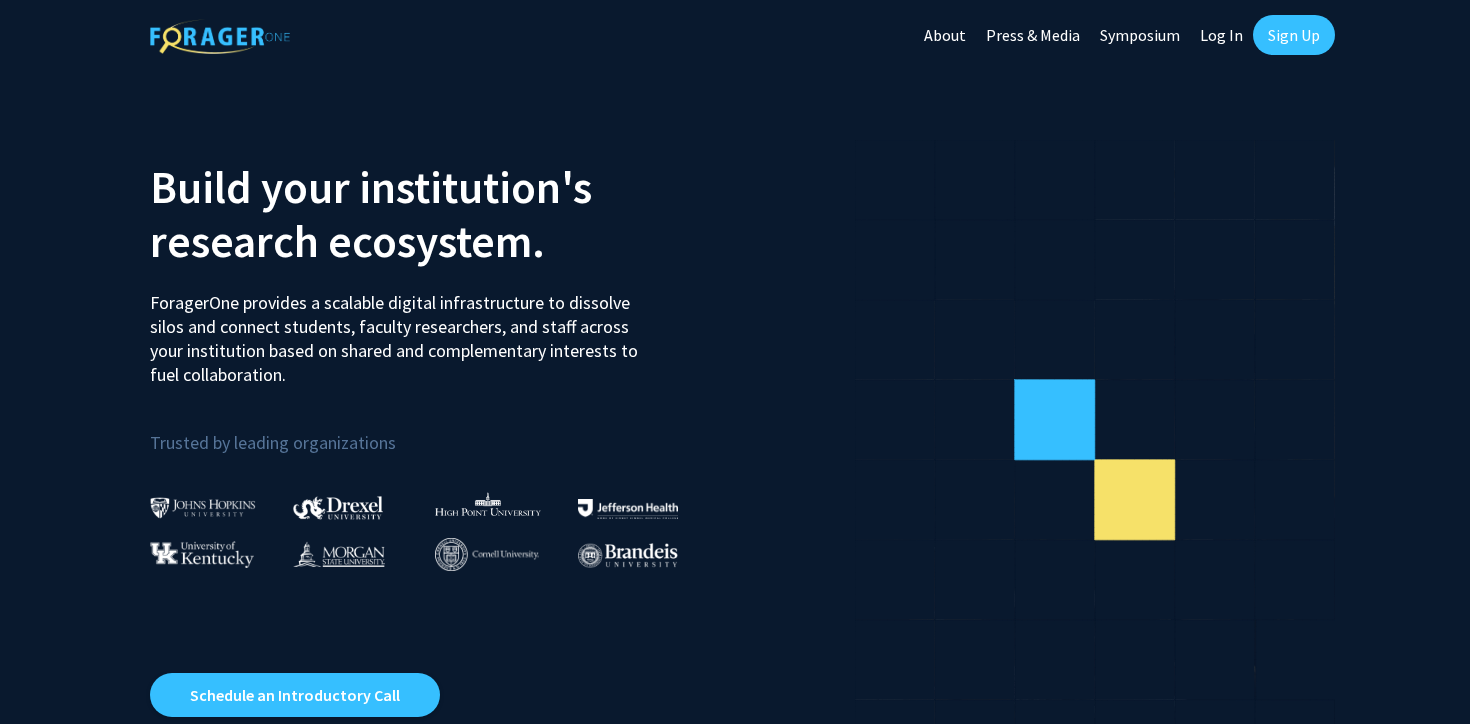 click on "Log In" 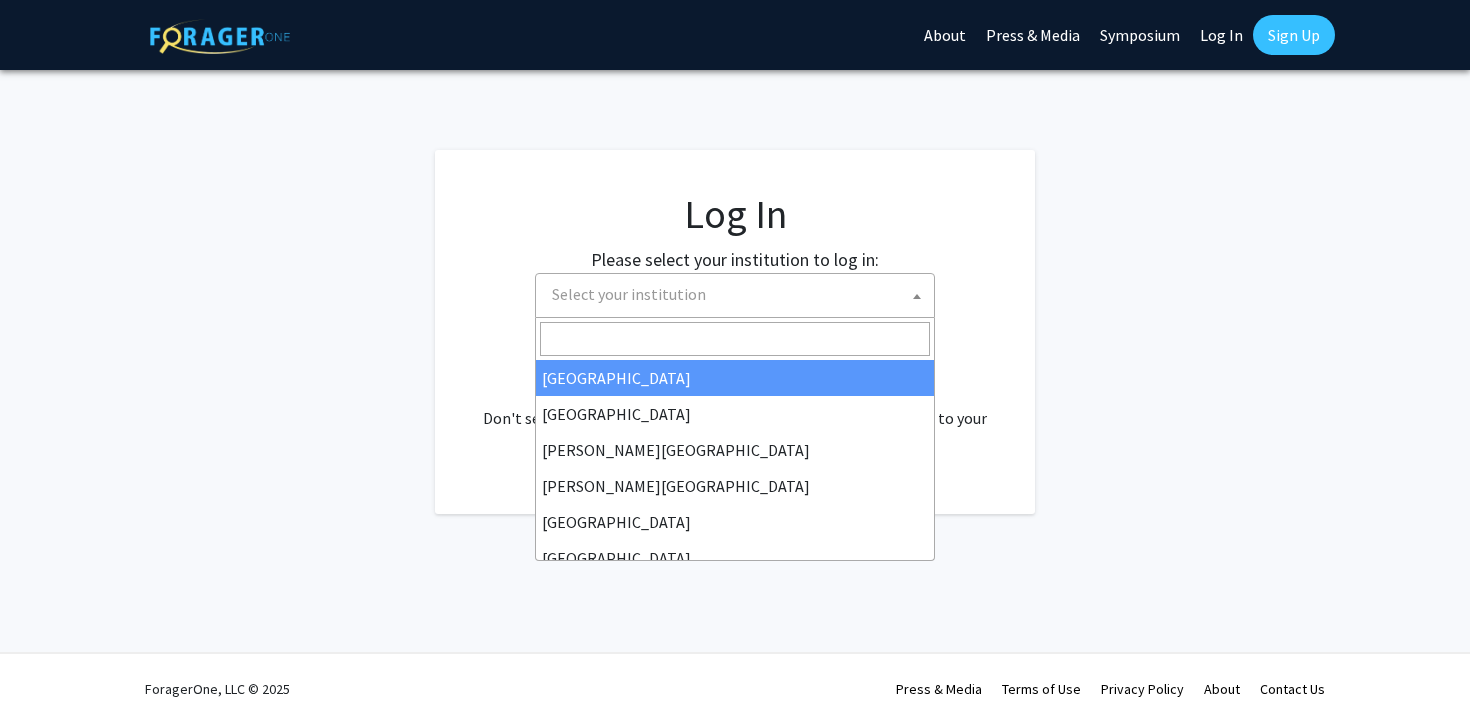click on "Select your institution" at bounding box center [739, 294] 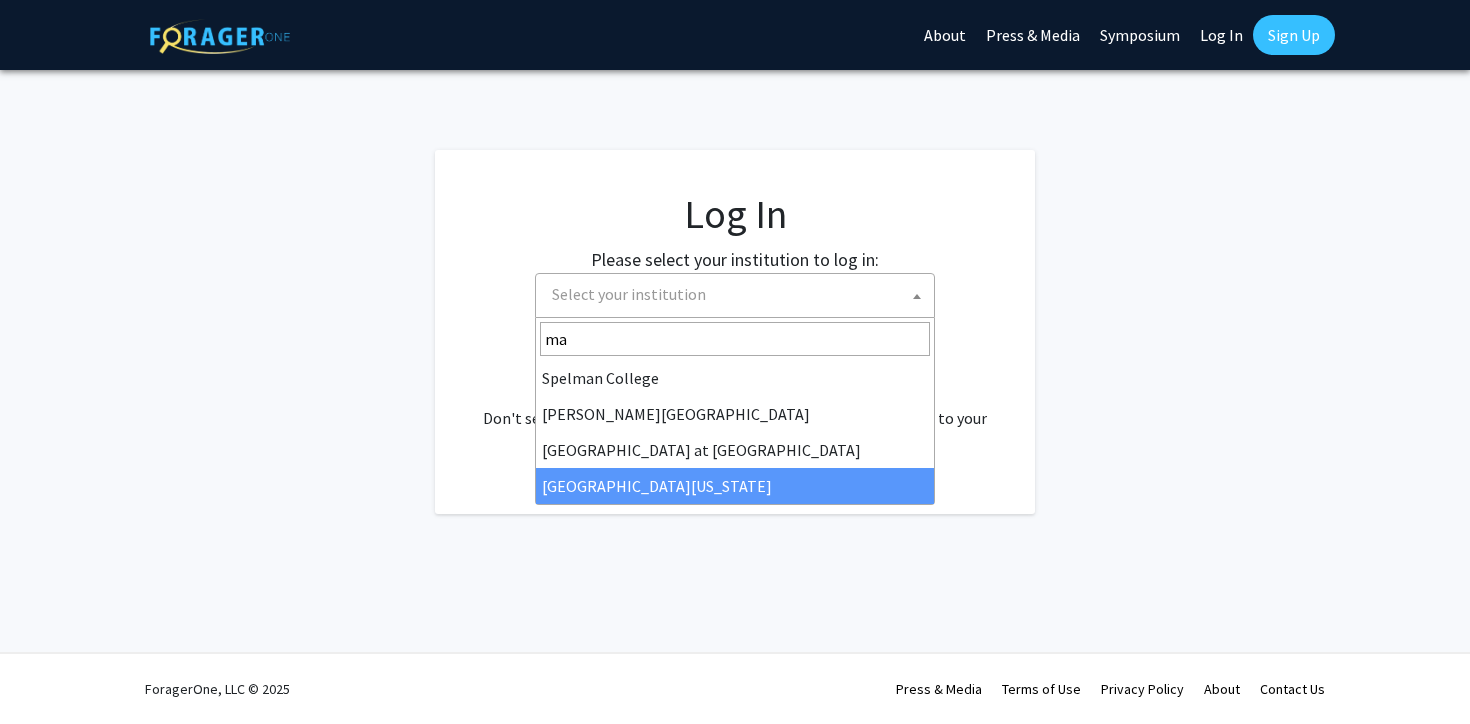 type on "ma" 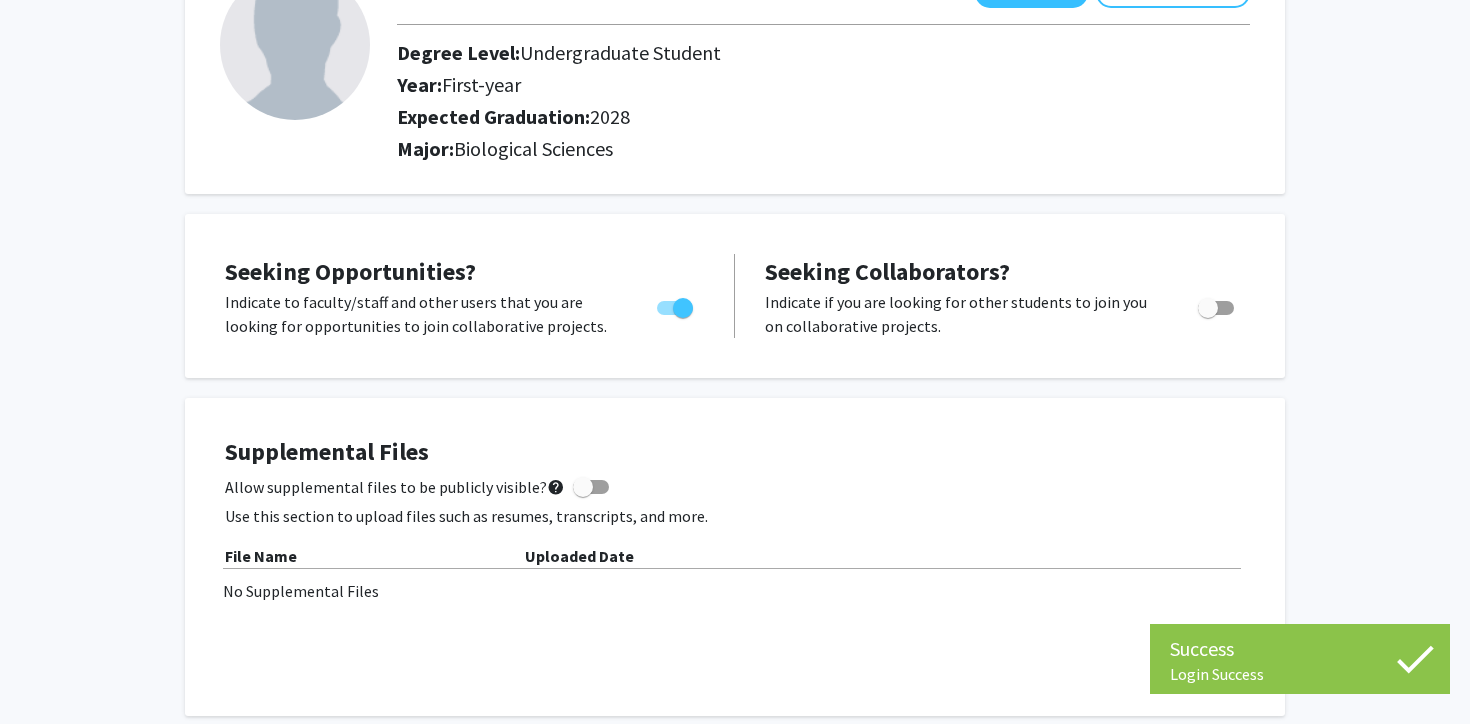 scroll, scrollTop: 0, scrollLeft: 0, axis: both 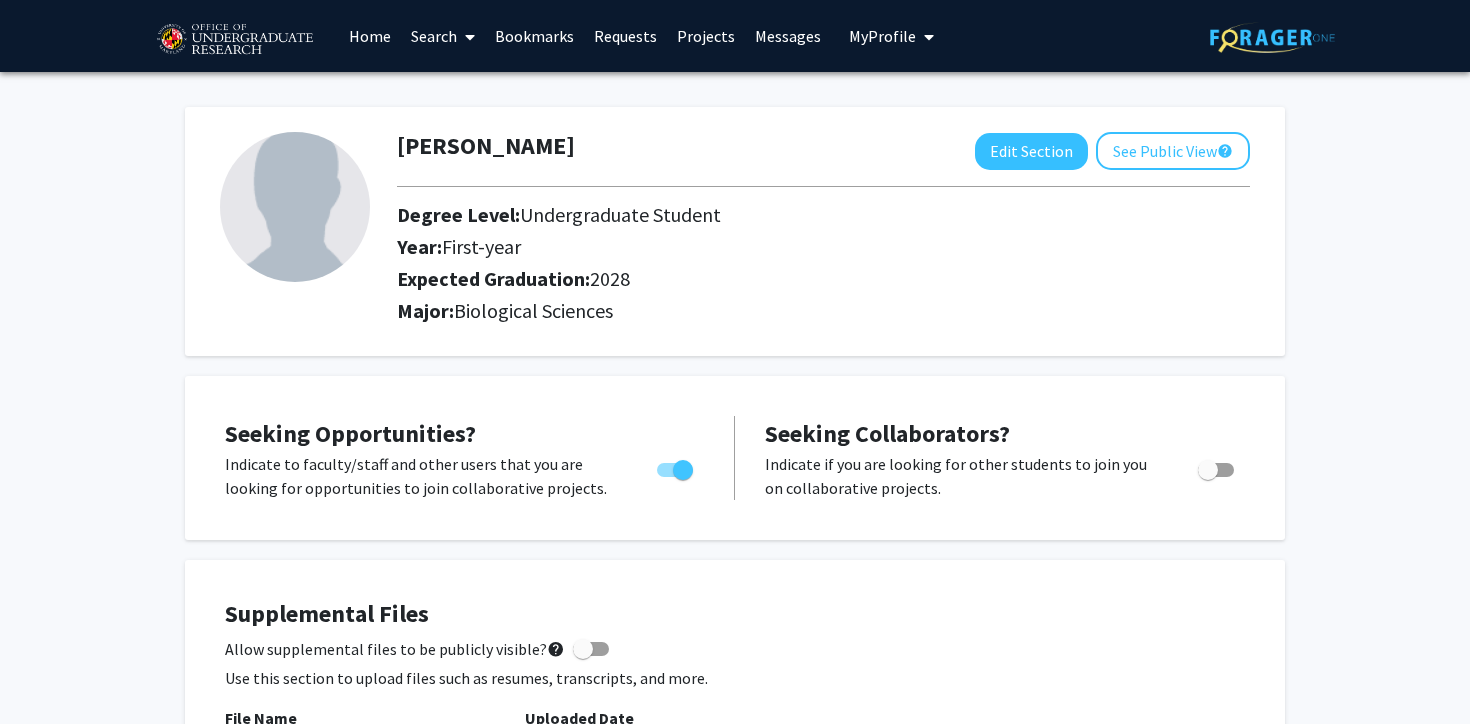 click on "Home" at bounding box center (370, 36) 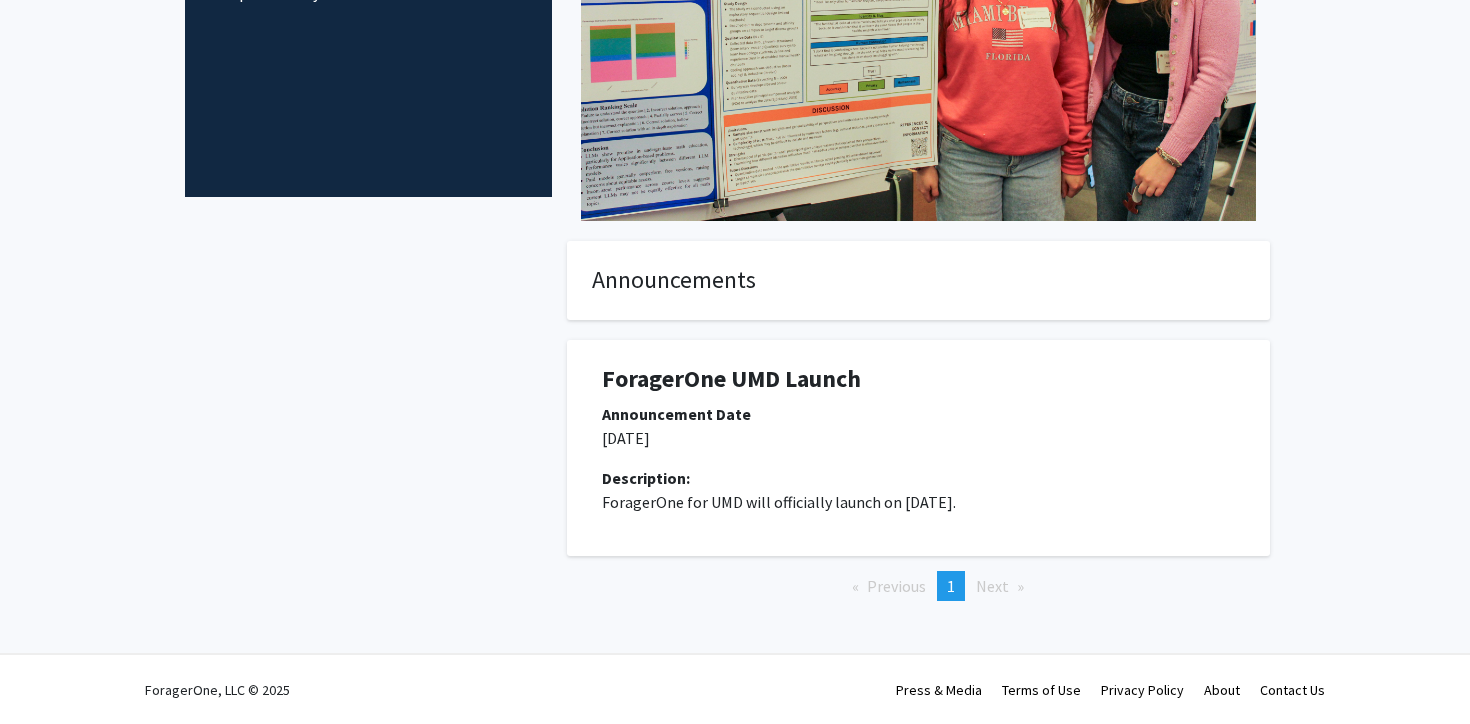 scroll, scrollTop: 0, scrollLeft: 0, axis: both 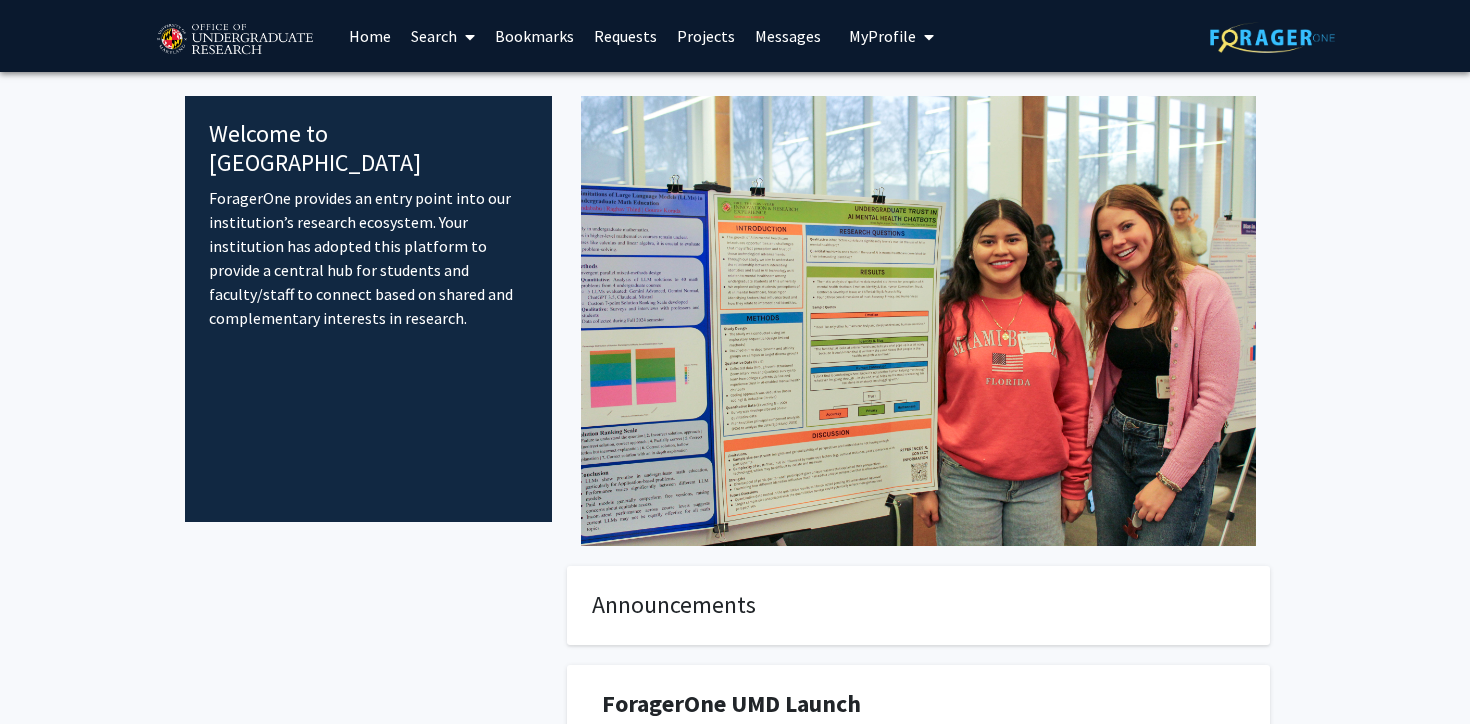 click on "Search" at bounding box center (443, 36) 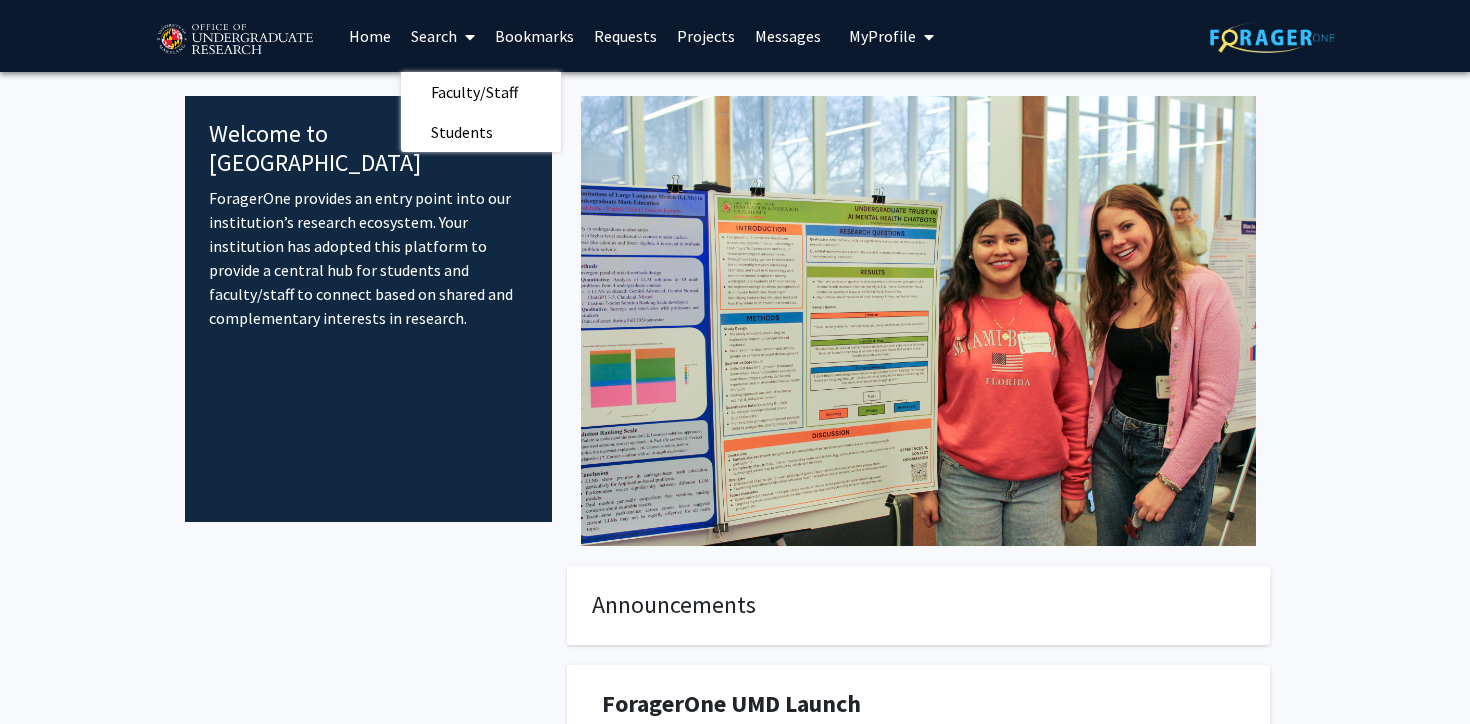 click on "Welcome to ForagerOne  ForagerOne provides an entry point into our institution’s research ecosystem. Your institution has adopted this platform to provide a central hub for students and faculty/staff to connect based on shared and complementary interests in research.  Announcements ForagerOne UMD Launch Announcement Date [DATE] Description: ForagerOne for UMD will officially launch on [DATE].  Previous  page  1 / 1  You're on page  1  Next  page" 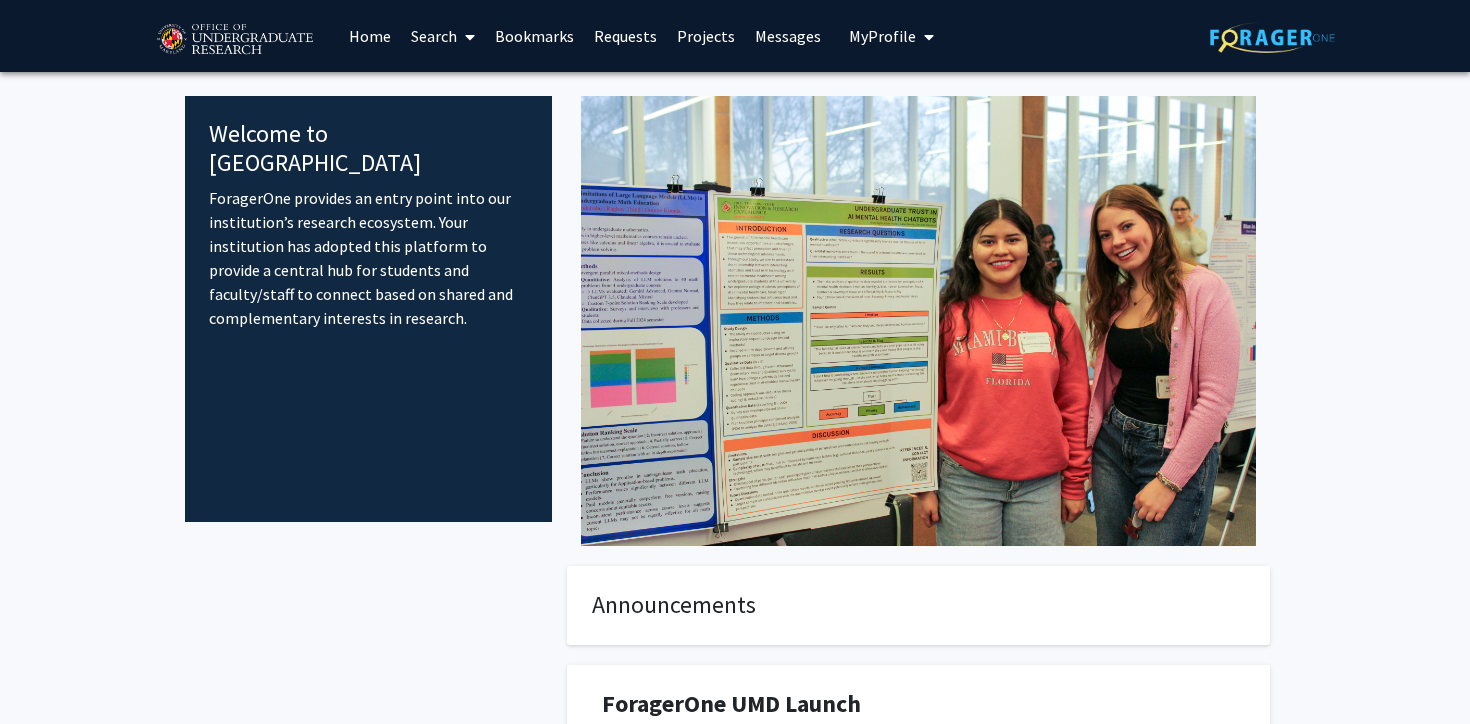scroll, scrollTop: 325, scrollLeft: 0, axis: vertical 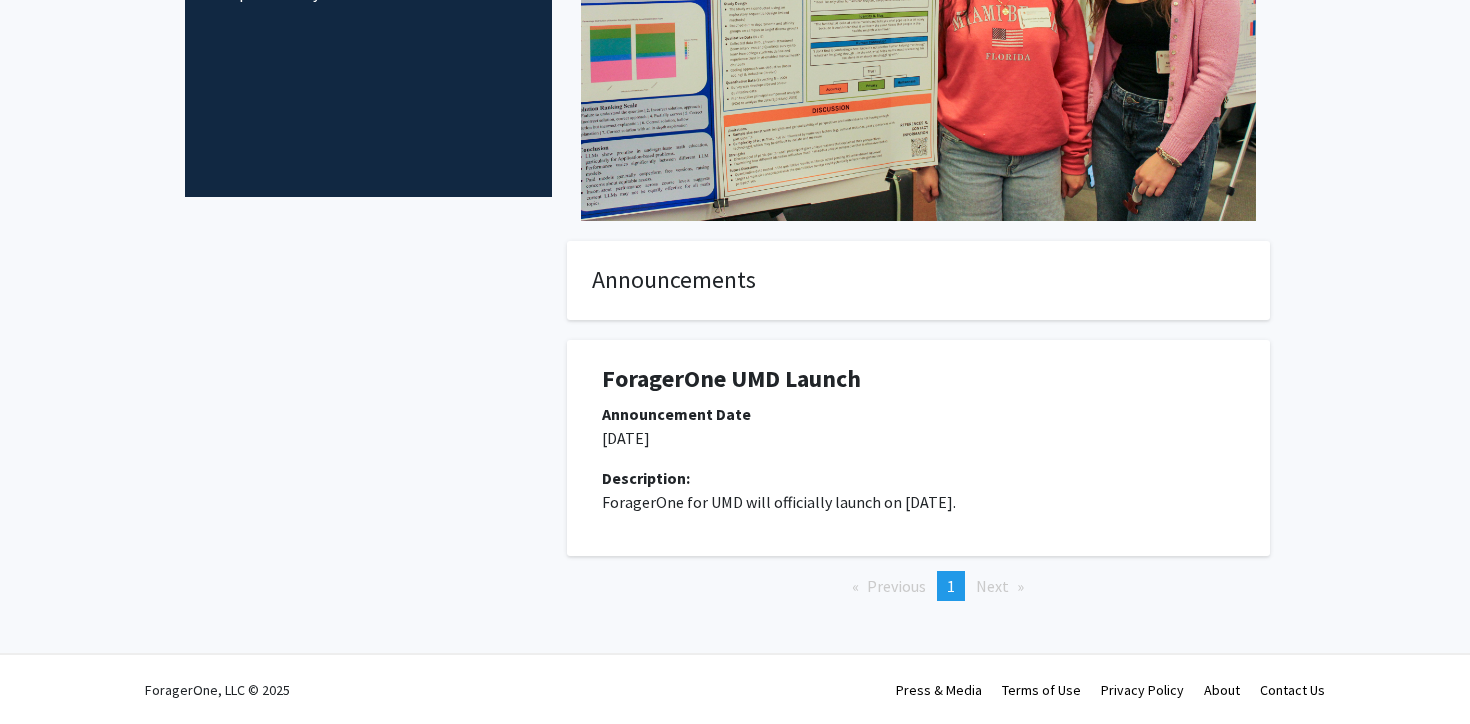 click on "Announcement Date [DATE]" 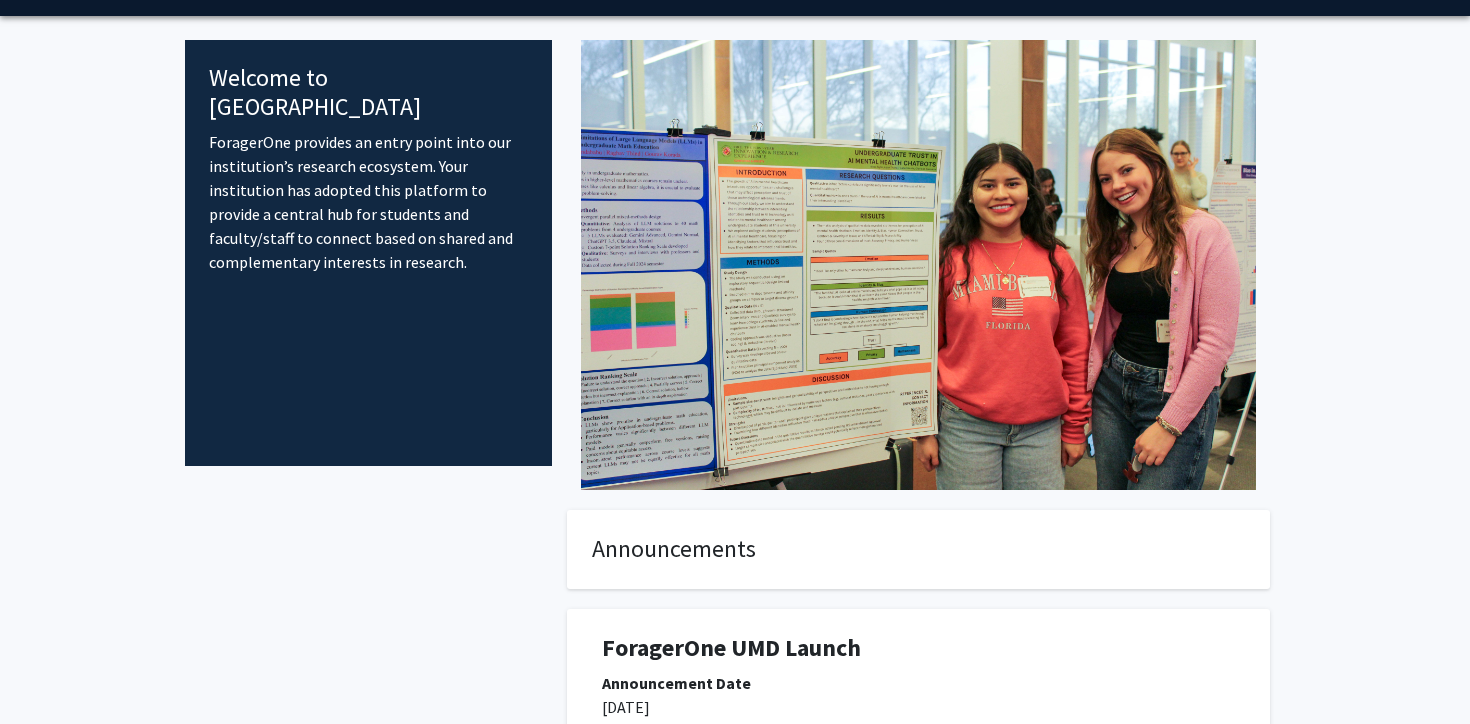 scroll, scrollTop: 0, scrollLeft: 0, axis: both 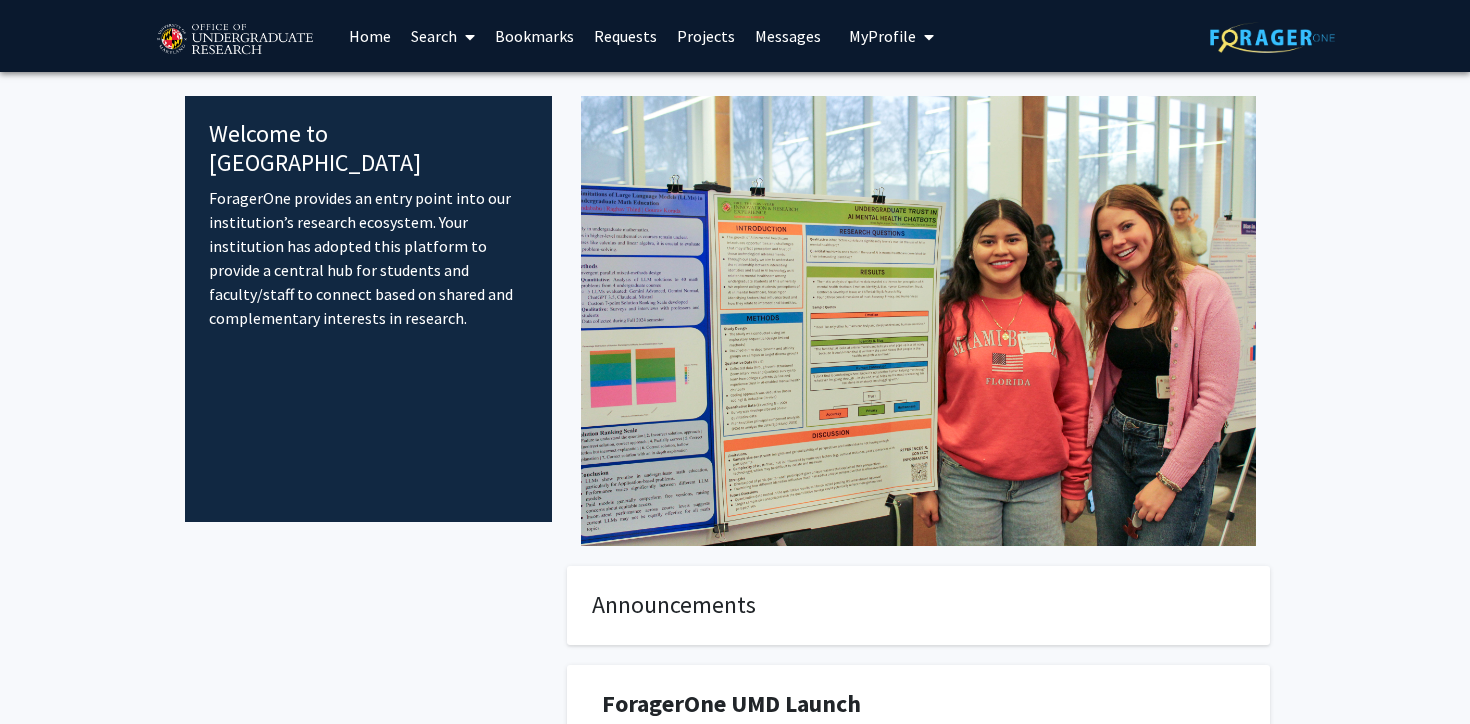 click on "Search" at bounding box center [443, 36] 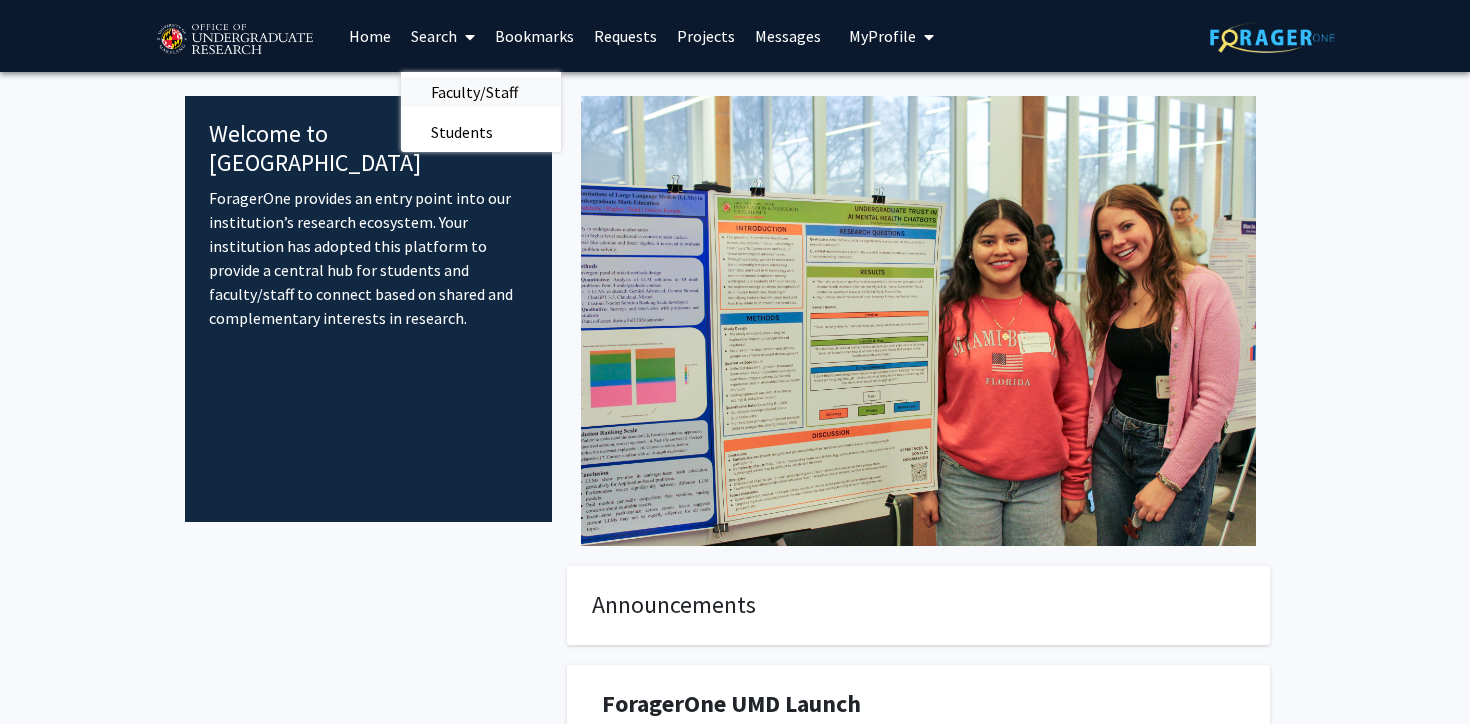 click on "Faculty/Staff" at bounding box center [474, 92] 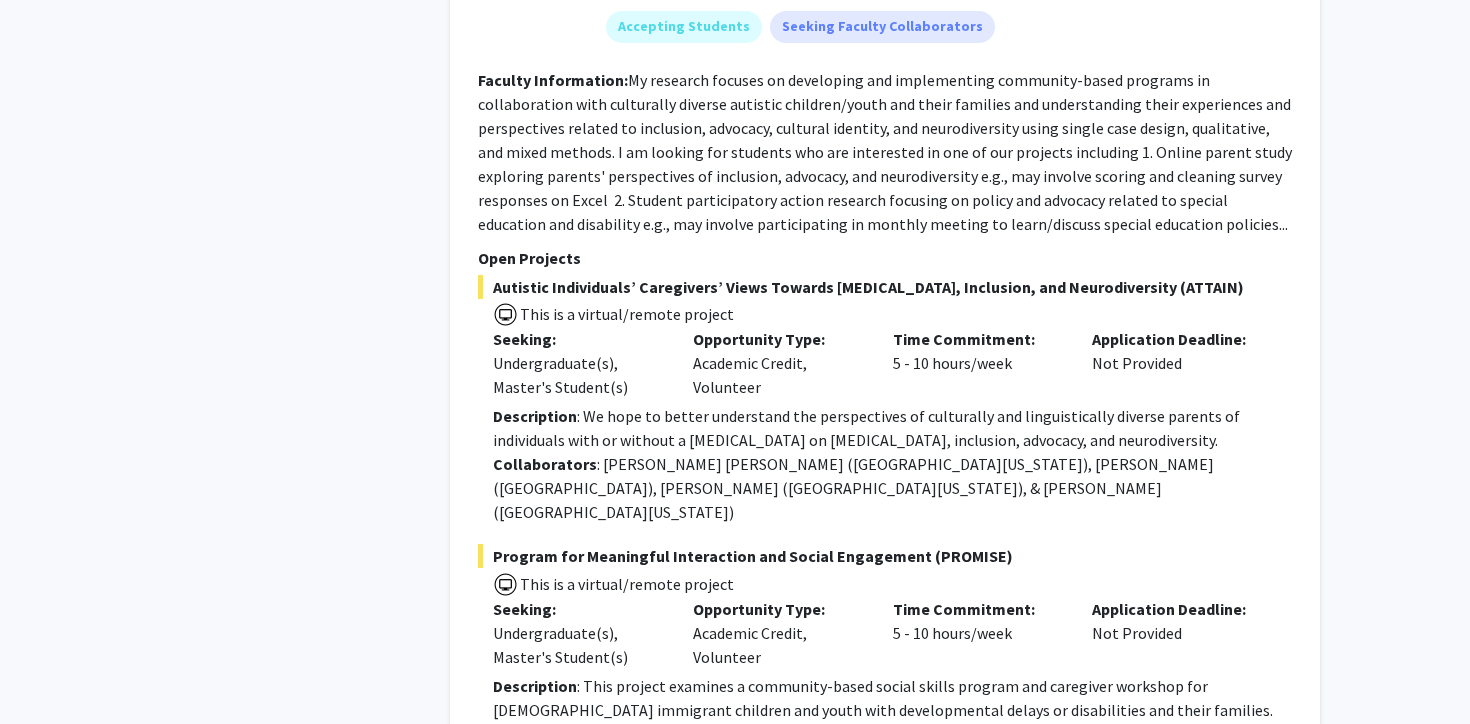 scroll, scrollTop: 8753, scrollLeft: 0, axis: vertical 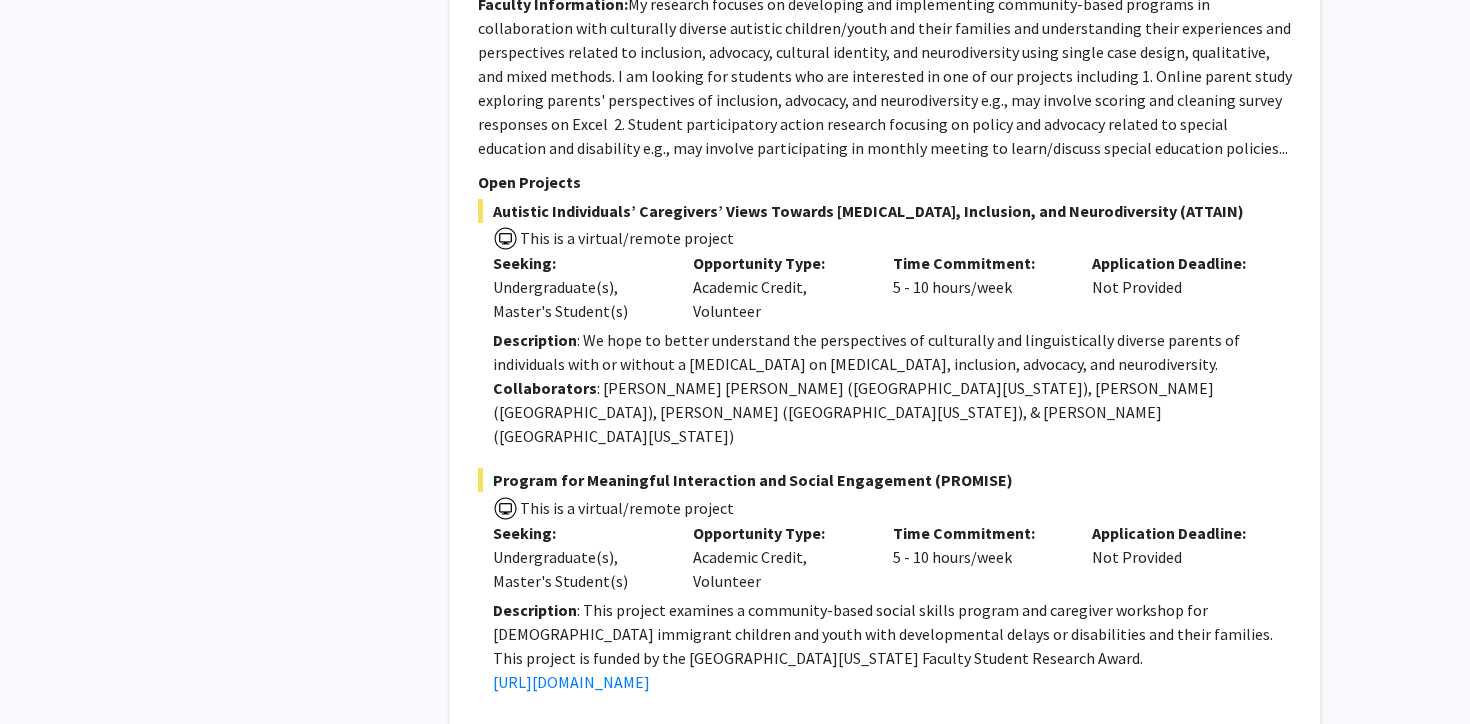 drag, startPoint x: 842, startPoint y: 680, endPoint x: 87, endPoint y: 327, distance: 833.4471 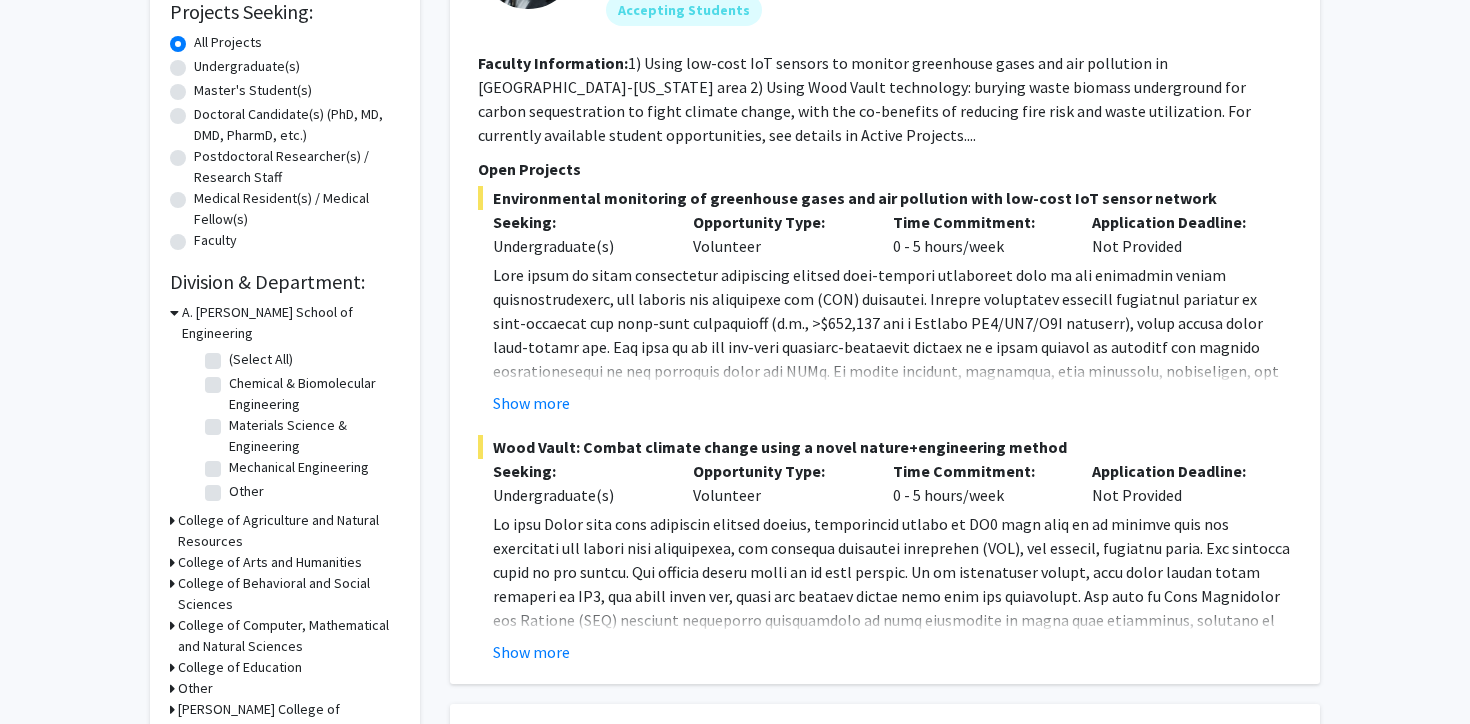 scroll, scrollTop: 380, scrollLeft: 0, axis: vertical 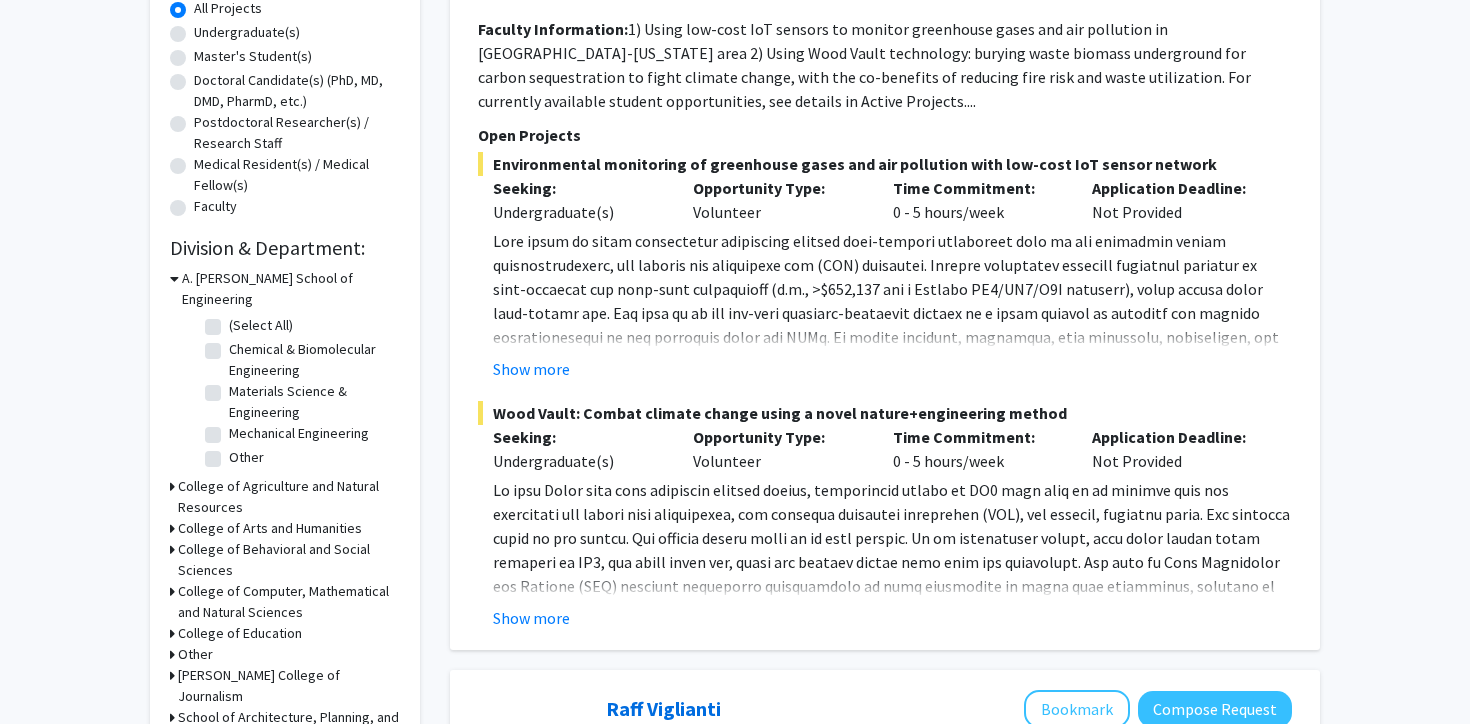 click on "College of Computer, Mathematical and Natural Sciences" at bounding box center (289, 602) 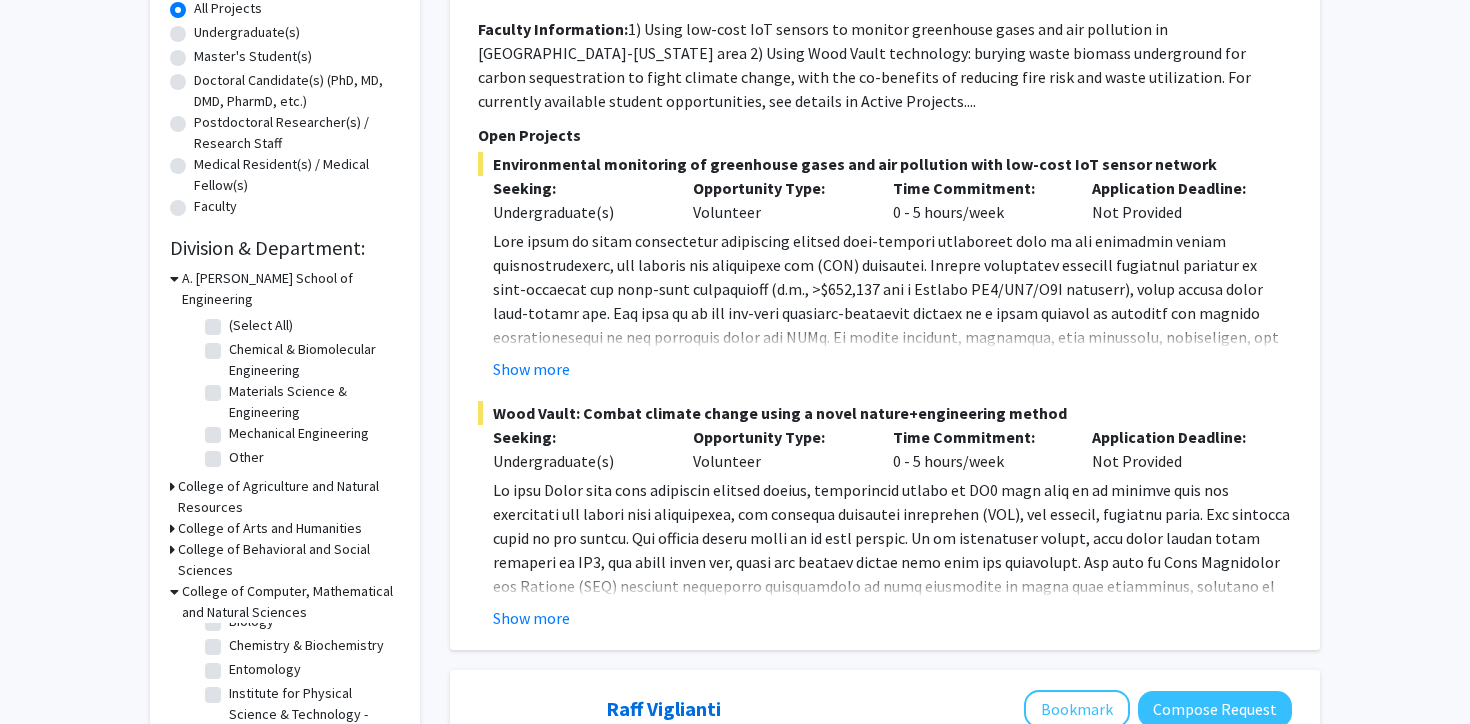 scroll, scrollTop: 0, scrollLeft: 0, axis: both 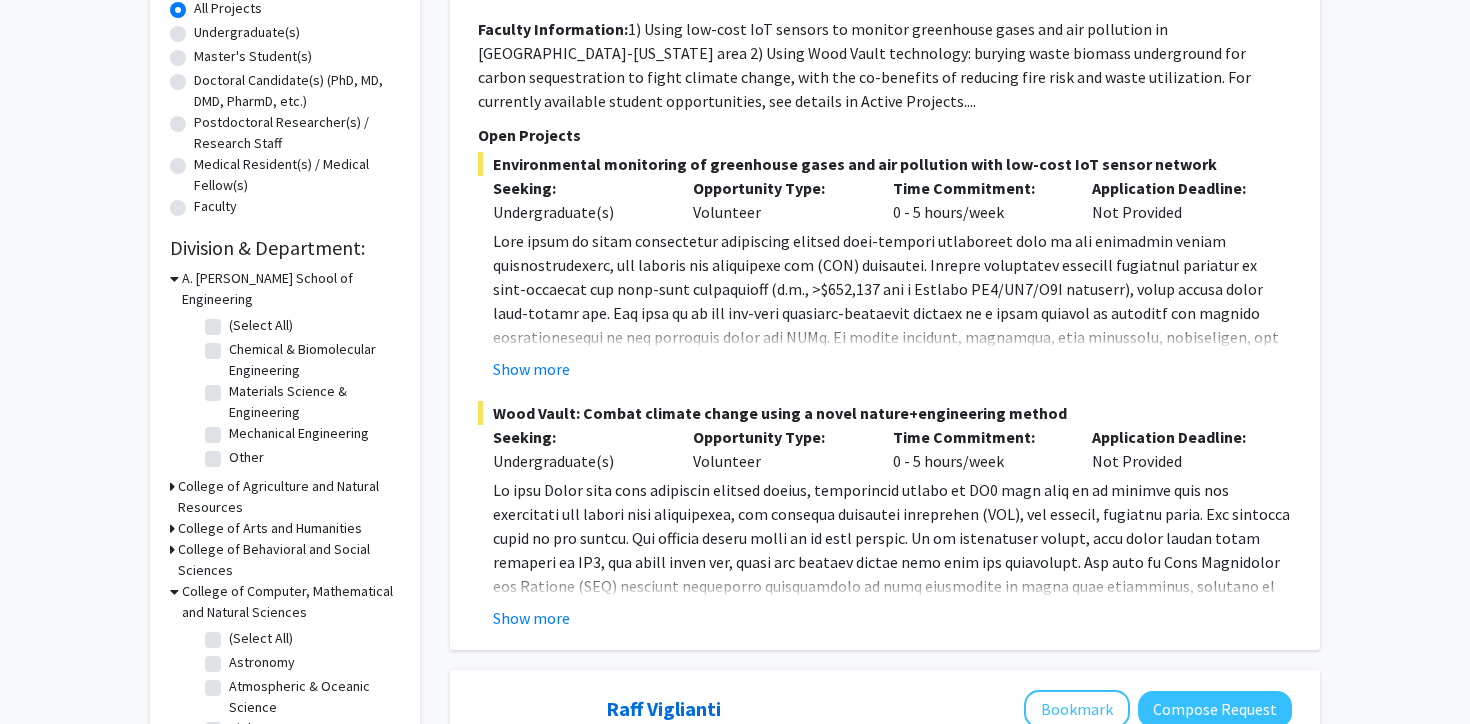 click on "(Select All)" 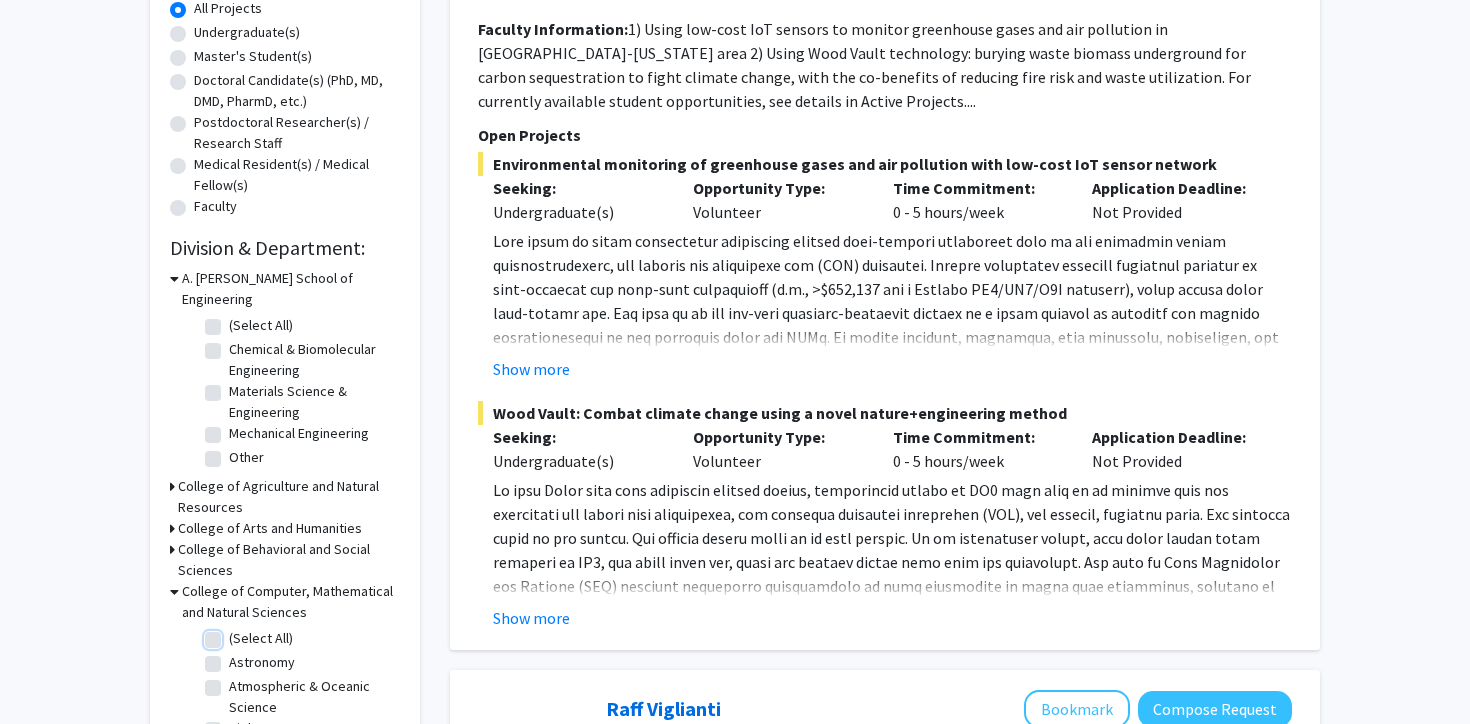 click on "(Select All)" at bounding box center [235, 634] 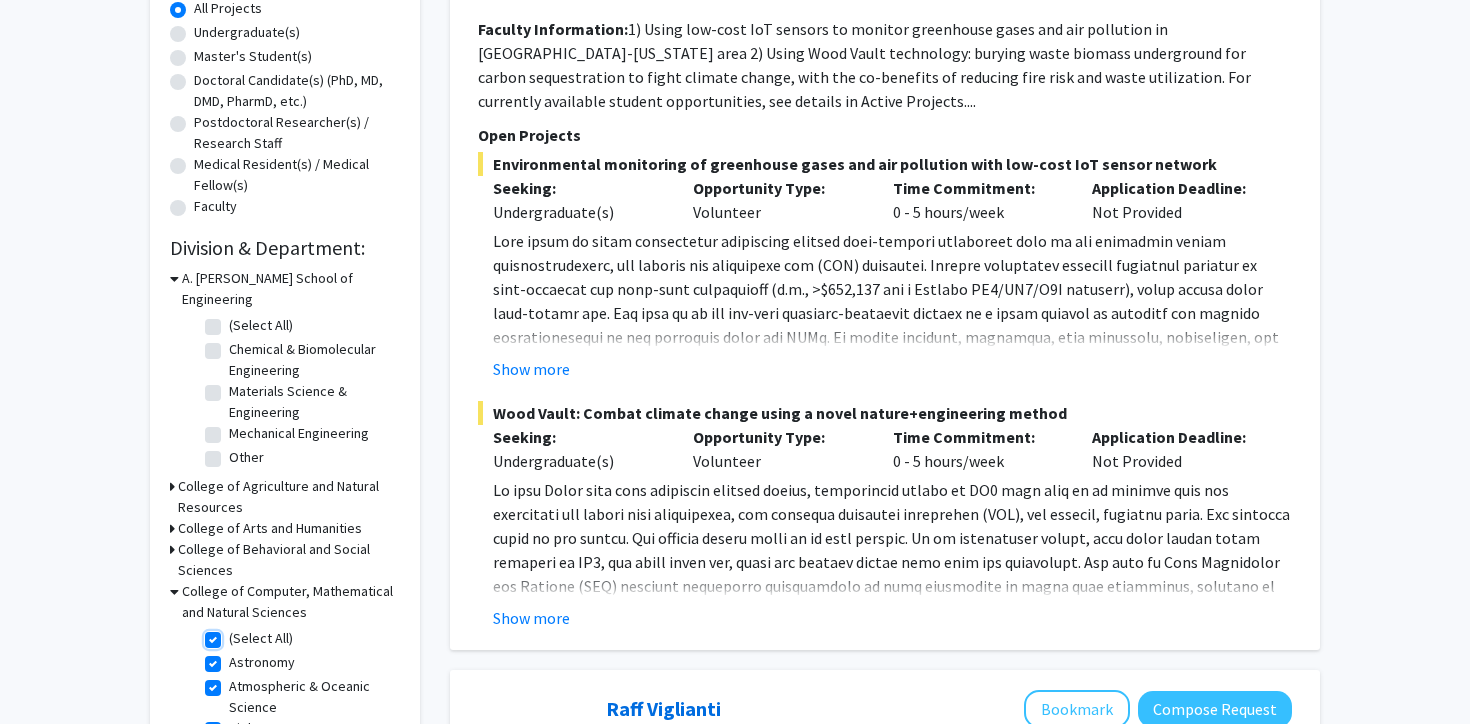 checkbox on "true" 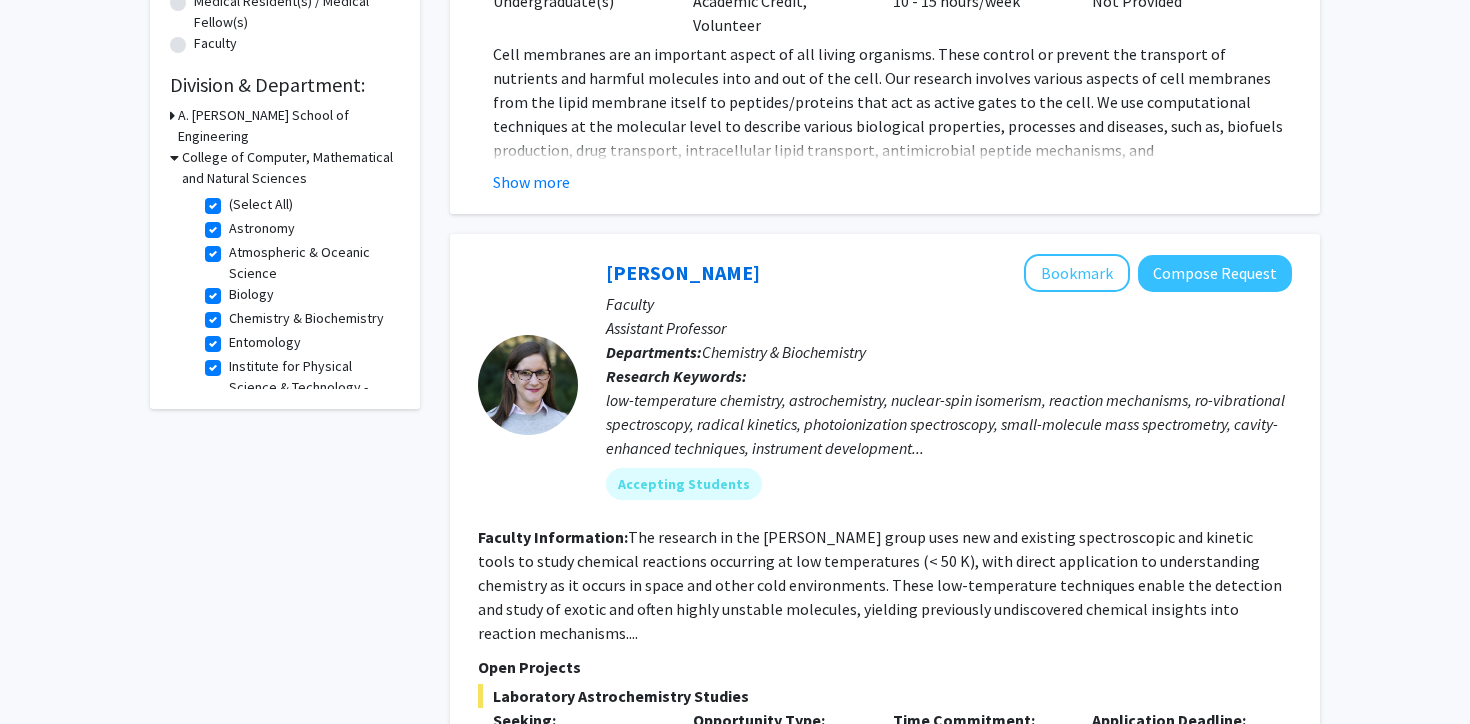 scroll, scrollTop: 555, scrollLeft: 0, axis: vertical 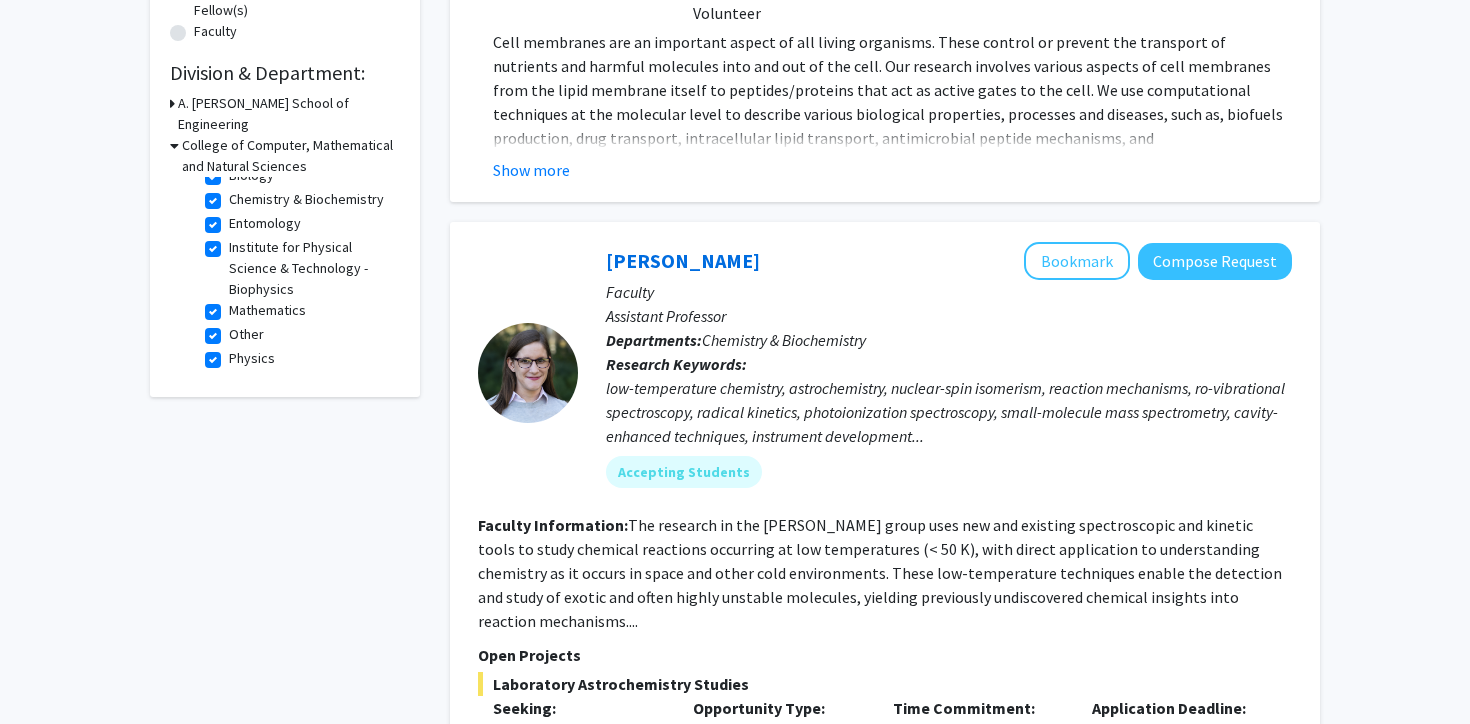 click on "College of Computer, Mathematical and Natural Sciences" at bounding box center [291, 156] 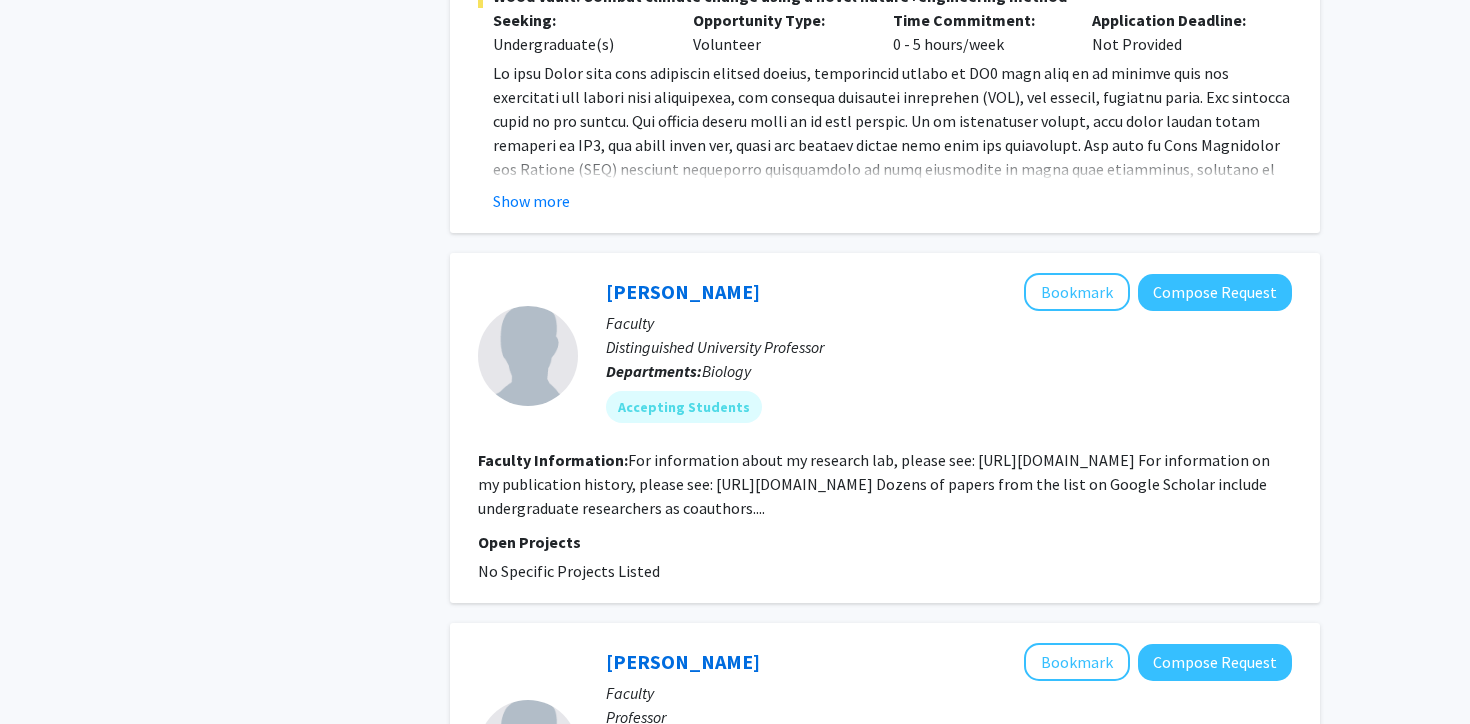 scroll, scrollTop: 2999, scrollLeft: 0, axis: vertical 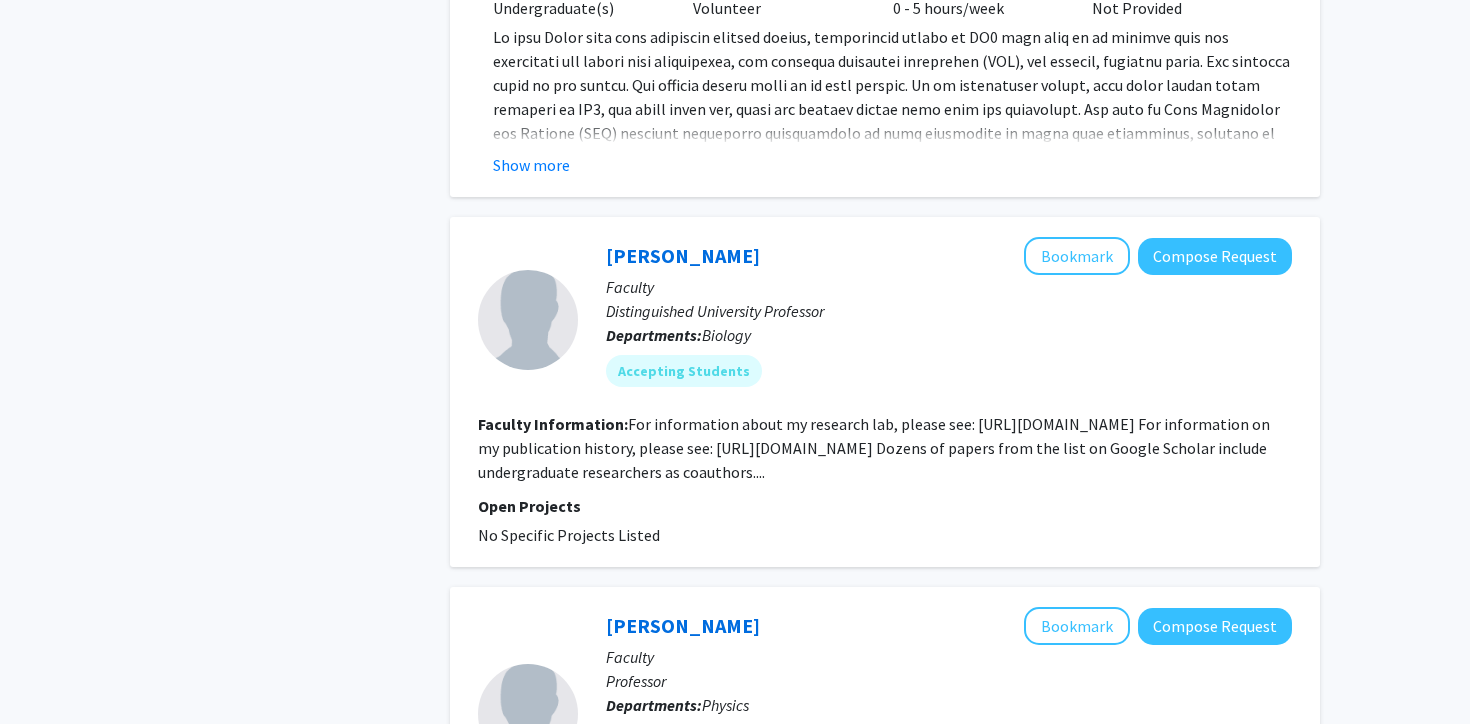 click on "For information about my research lab, please see:    [URL][DOMAIN_NAME]    For information on my publication history, please see:    [URL][DOMAIN_NAME]    Dozens of papers from the list on Google Scholar include undergraduate researchers as coauthors...." 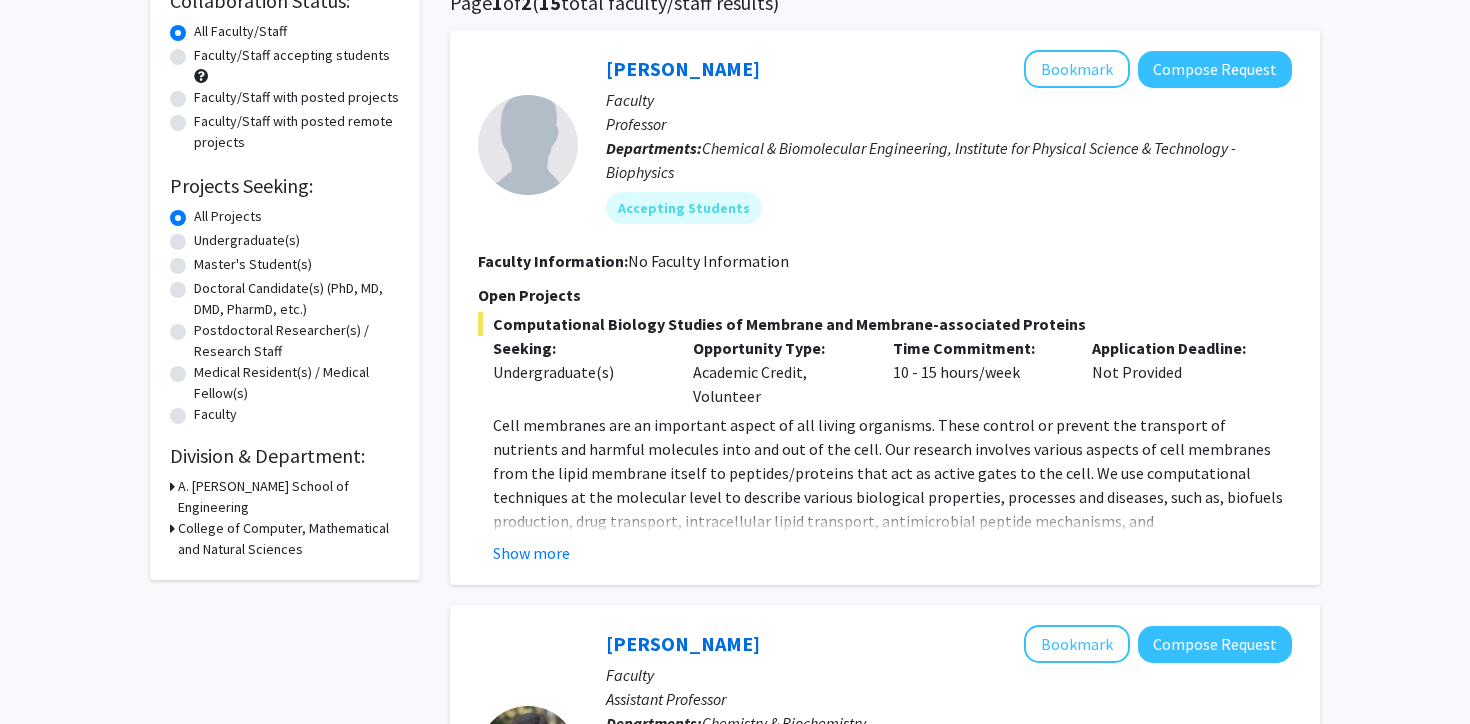 scroll, scrollTop: 64, scrollLeft: 0, axis: vertical 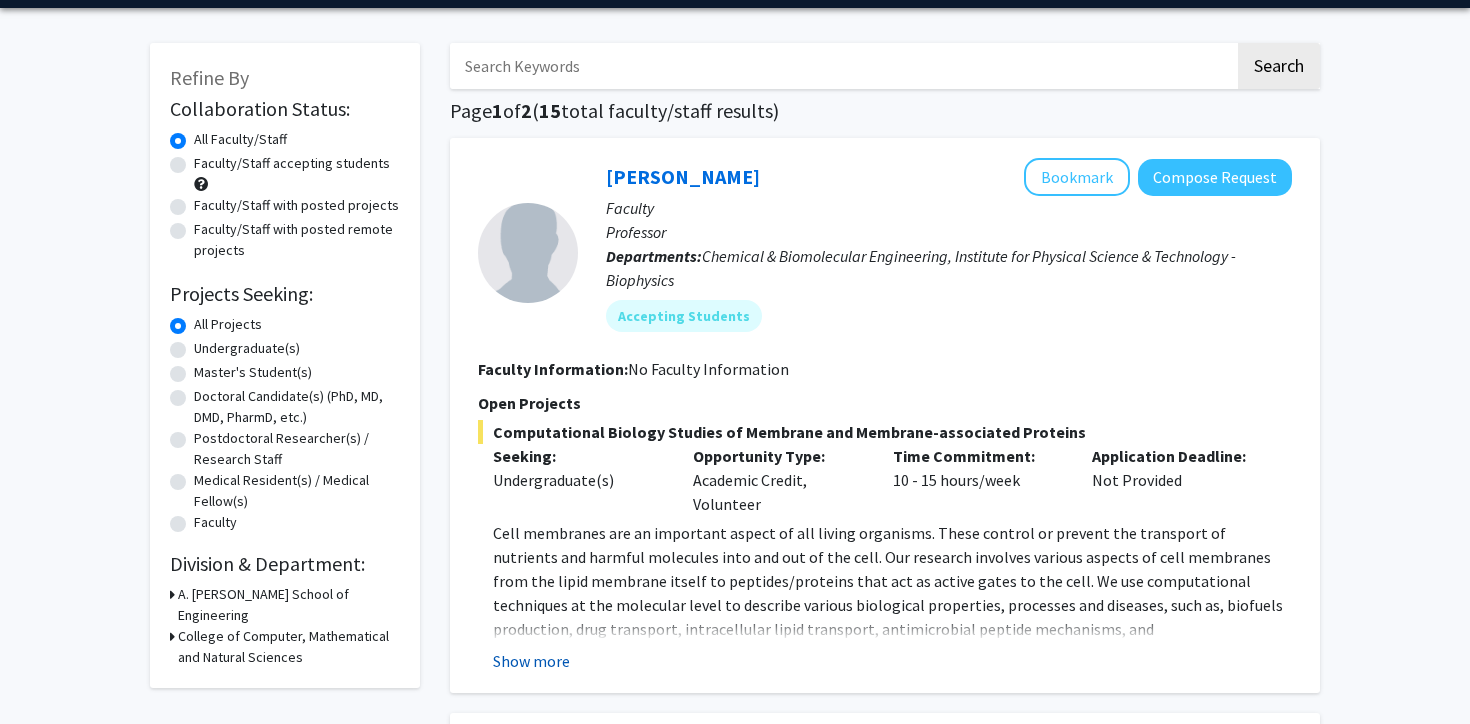 click on "Show more" 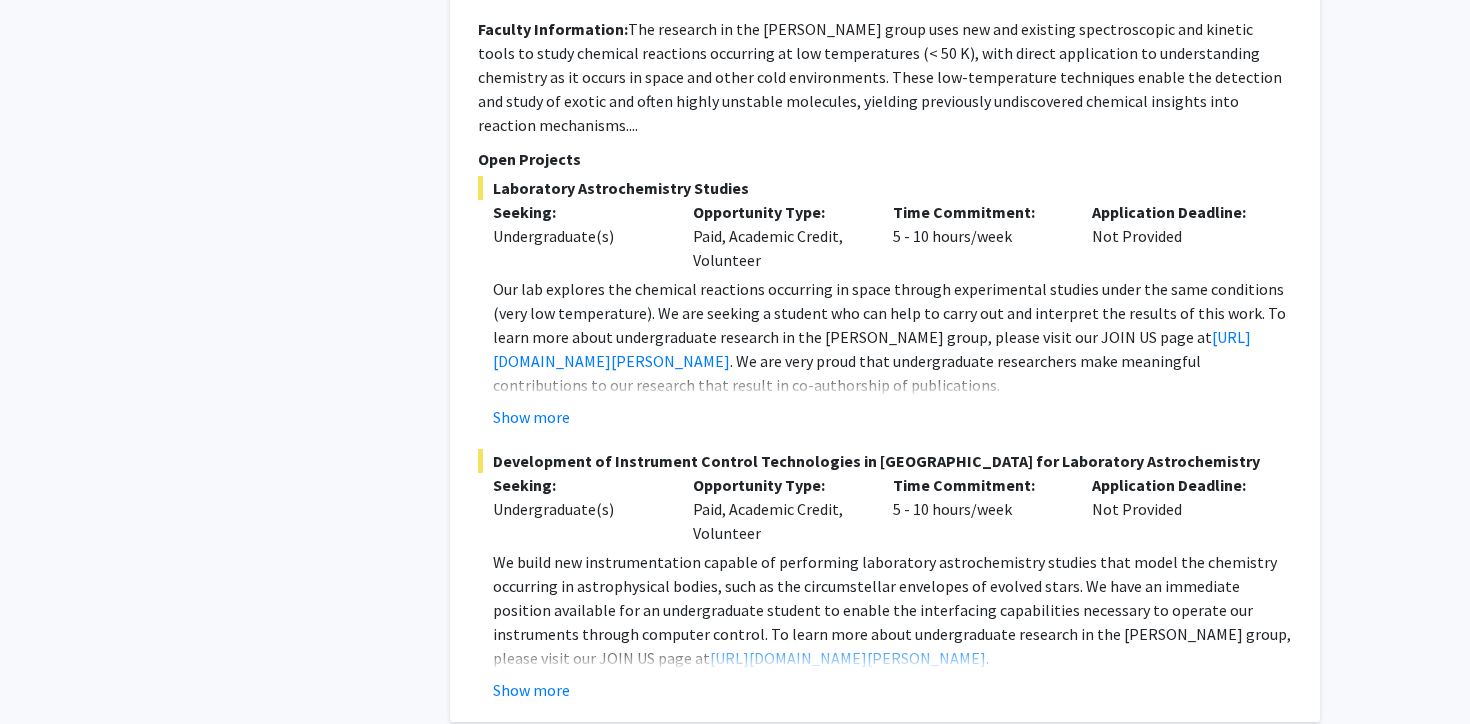 scroll, scrollTop: 1177, scrollLeft: 0, axis: vertical 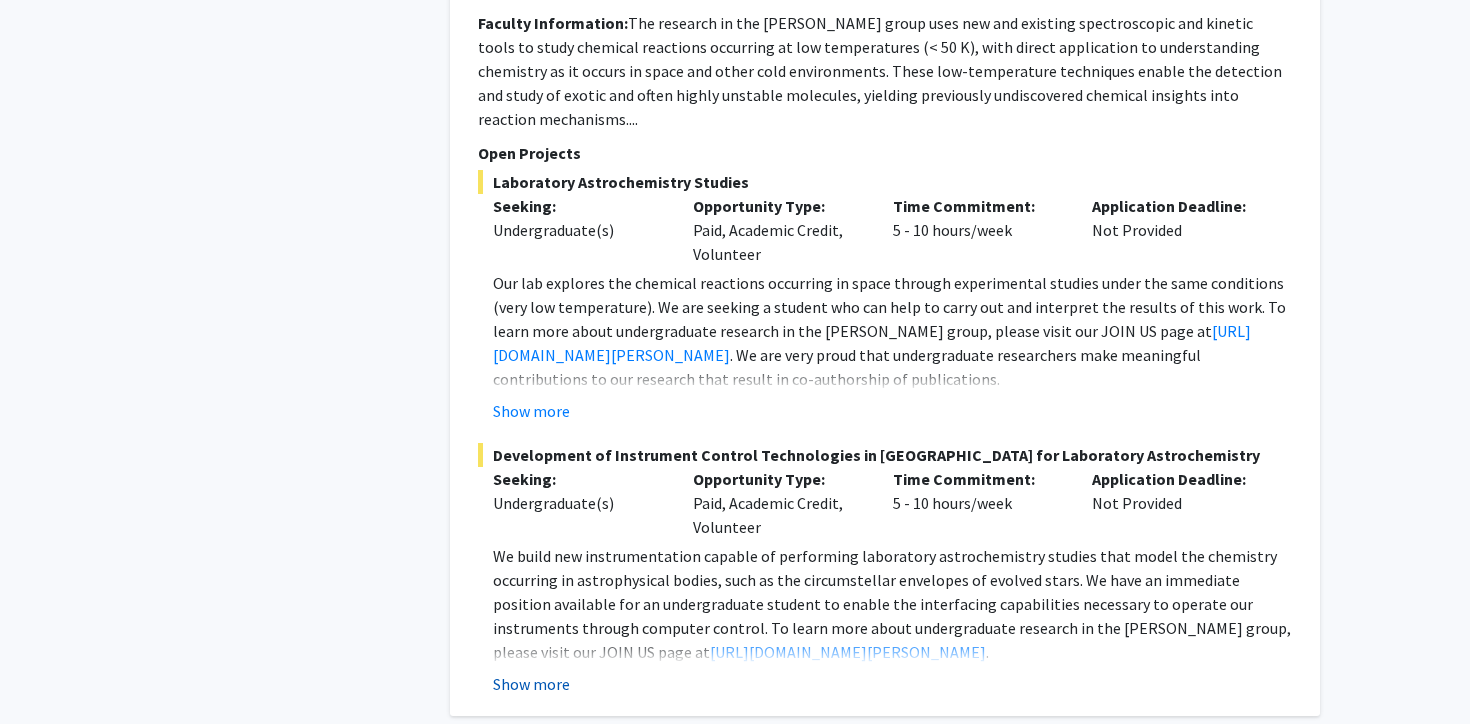 click on "Show more" 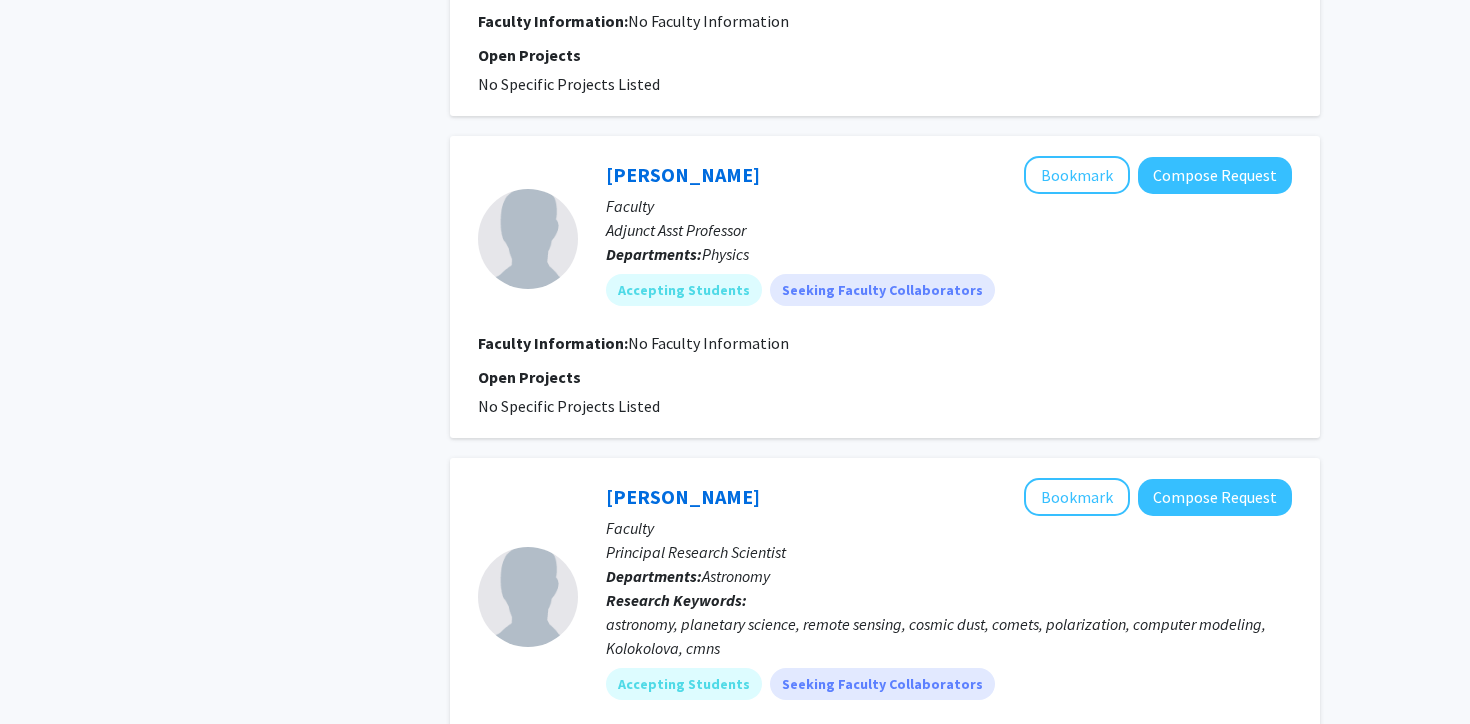 scroll, scrollTop: 5497, scrollLeft: 0, axis: vertical 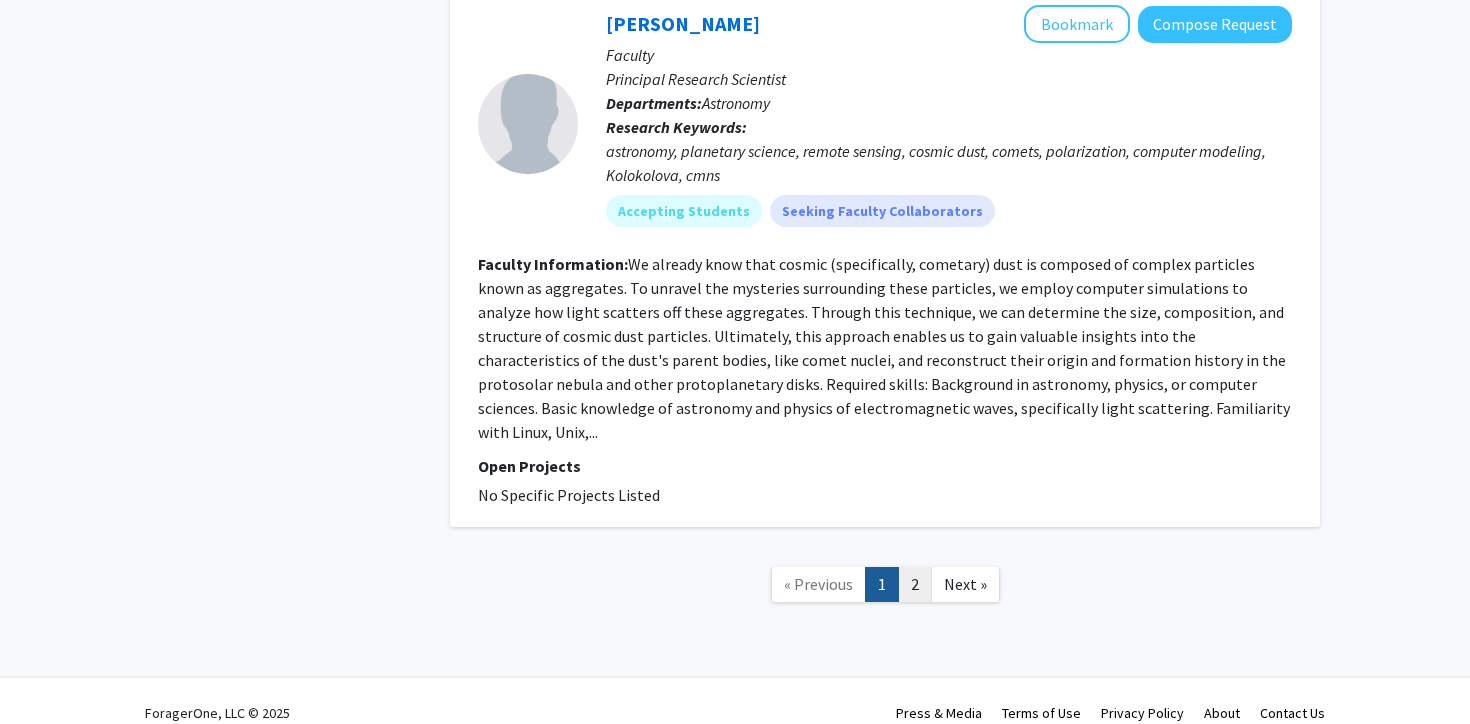 click on "2" 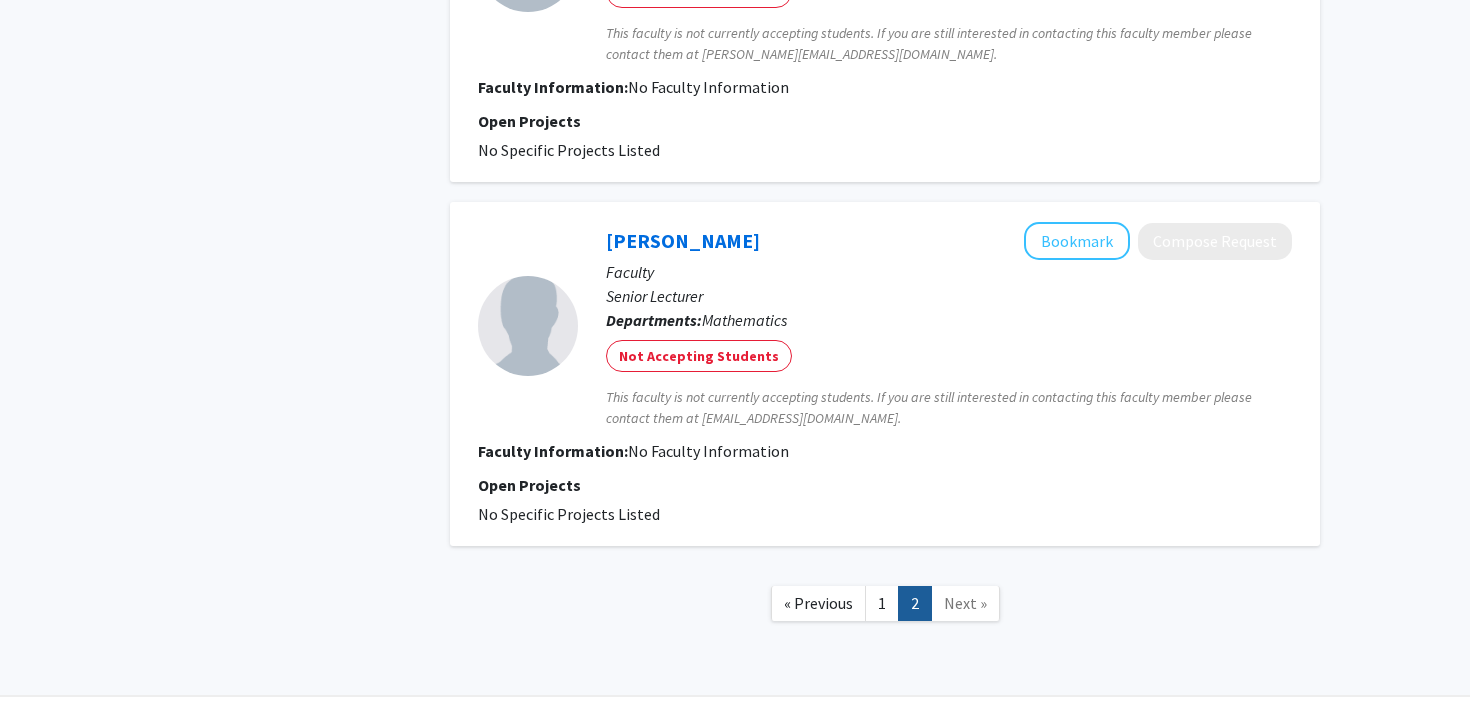 scroll, scrollTop: 1353, scrollLeft: 0, axis: vertical 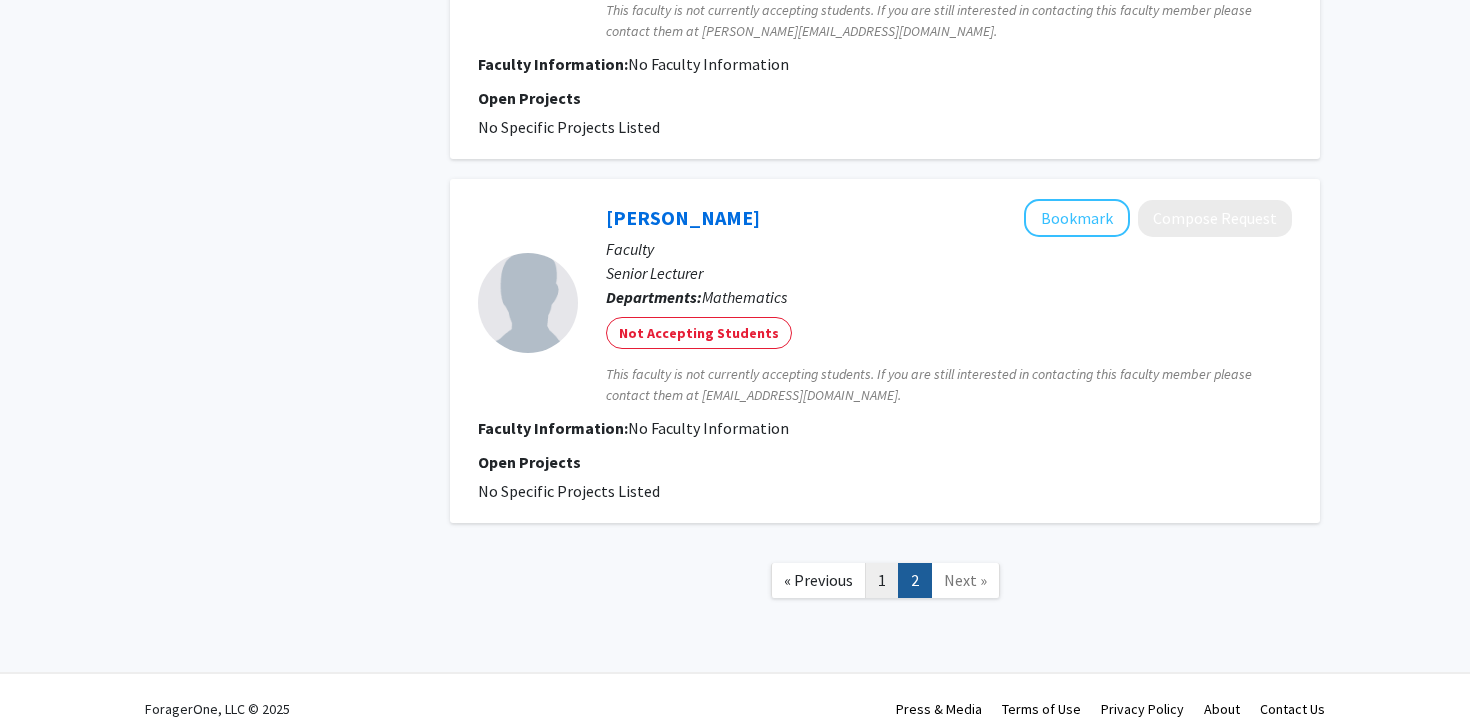 click on "1" 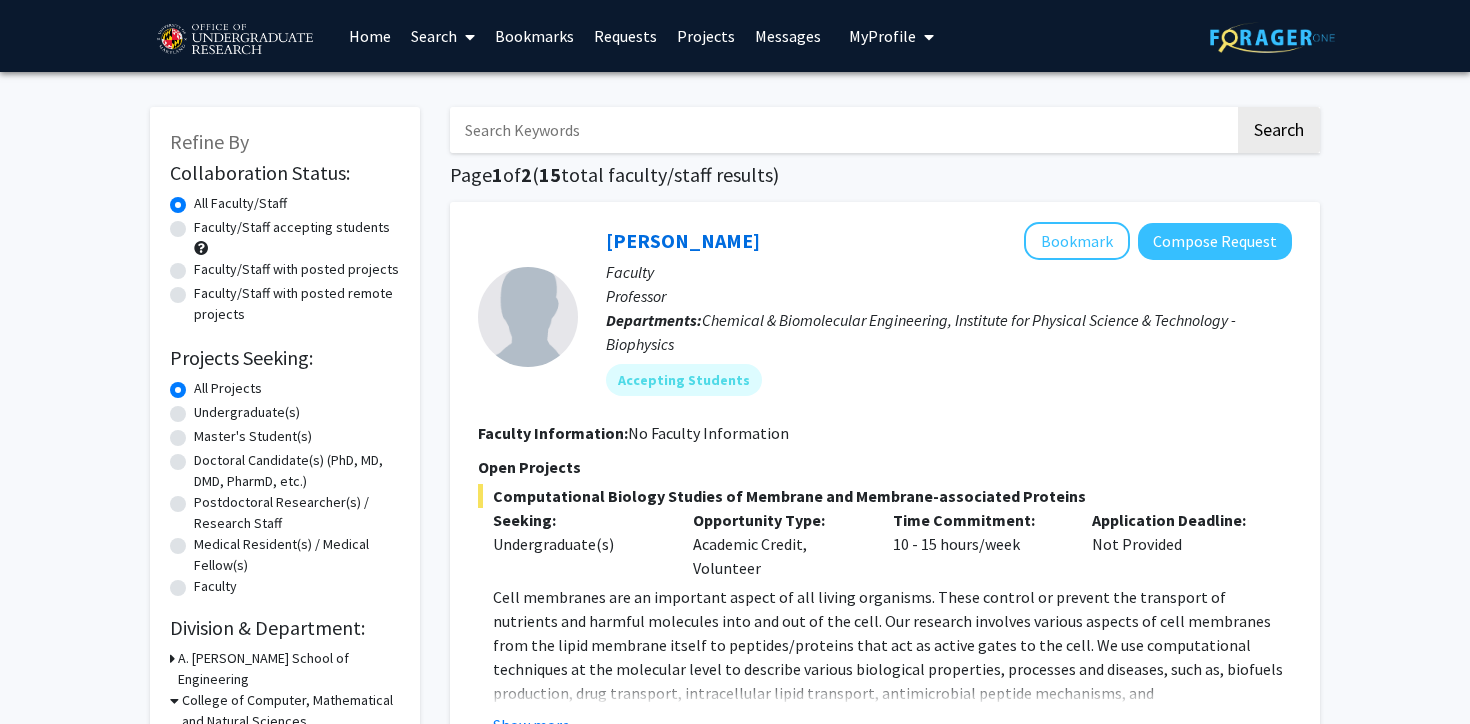 scroll, scrollTop: 415, scrollLeft: 0, axis: vertical 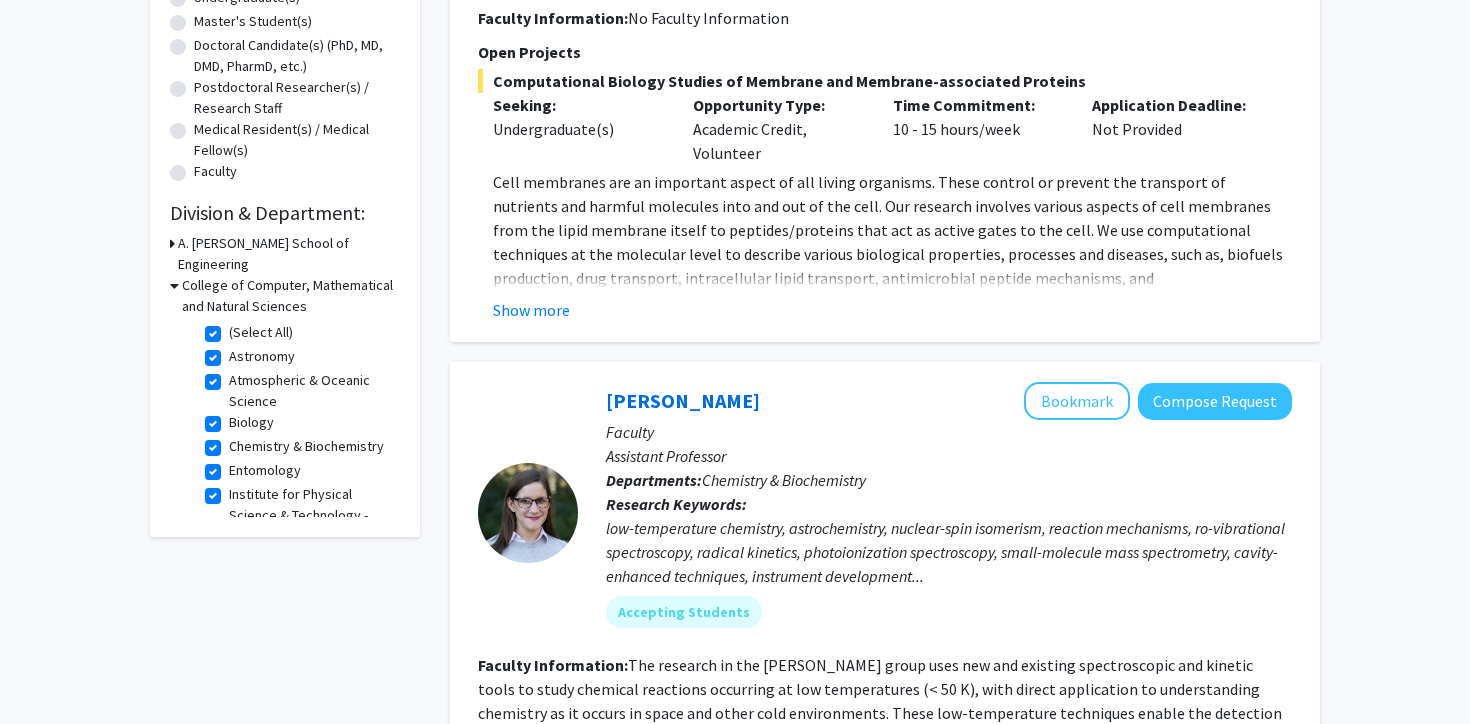 click on "(Select All)" 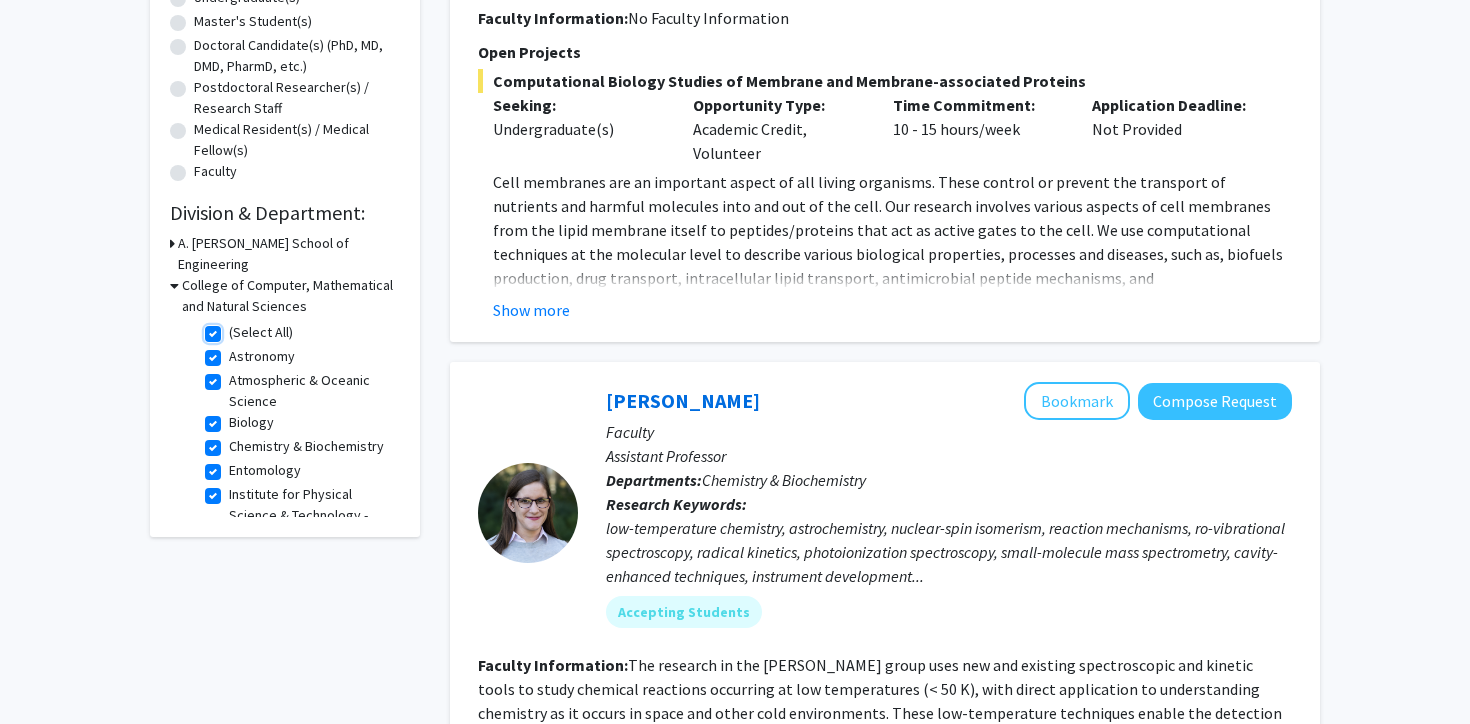 click on "(Select All)" at bounding box center (235, 328) 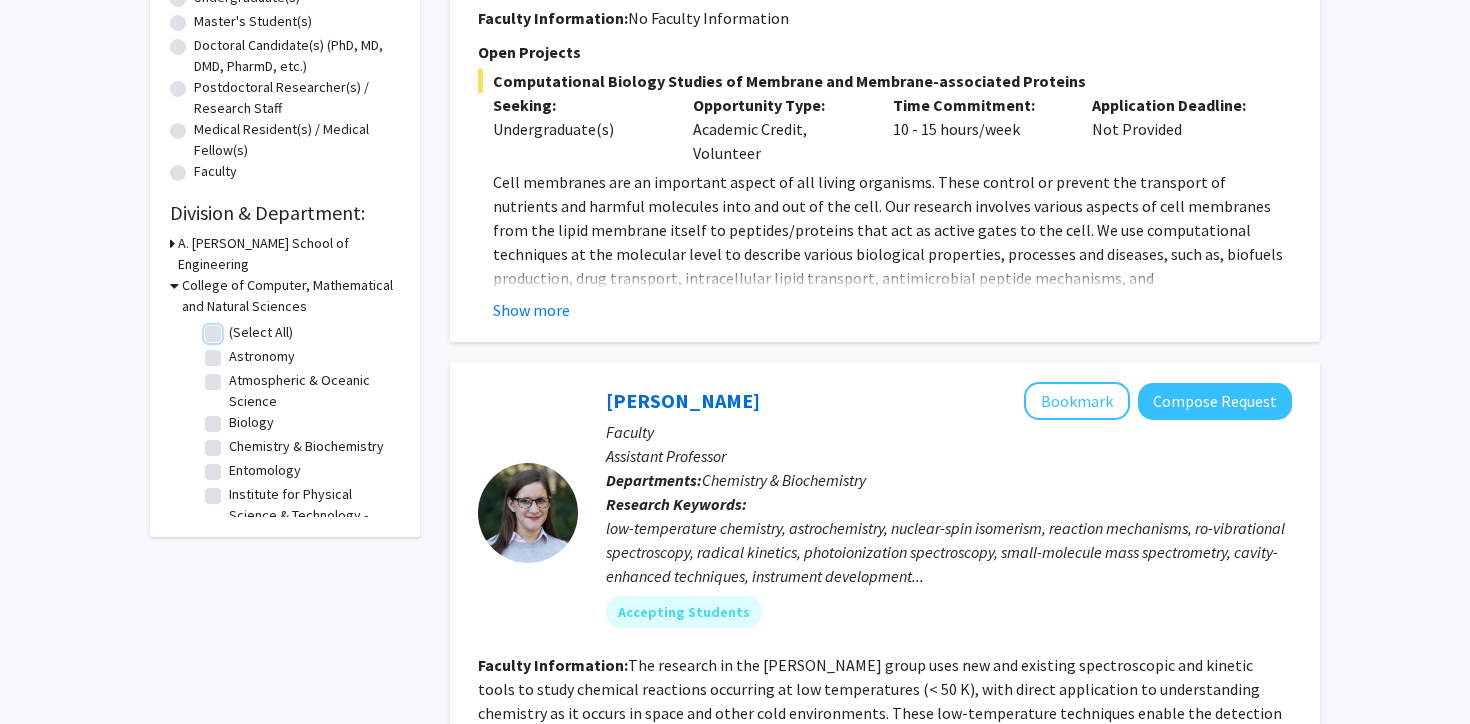 checkbox on "false" 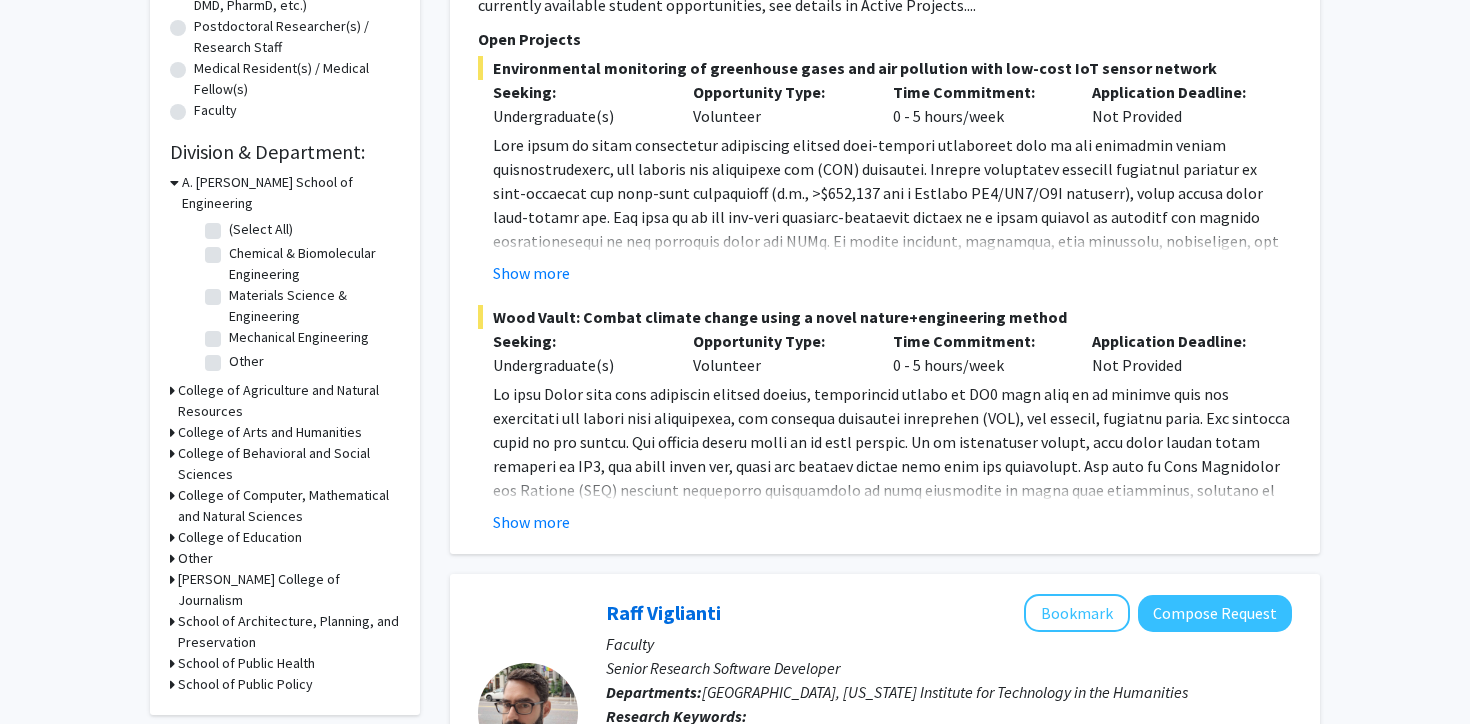 scroll, scrollTop: 478, scrollLeft: 0, axis: vertical 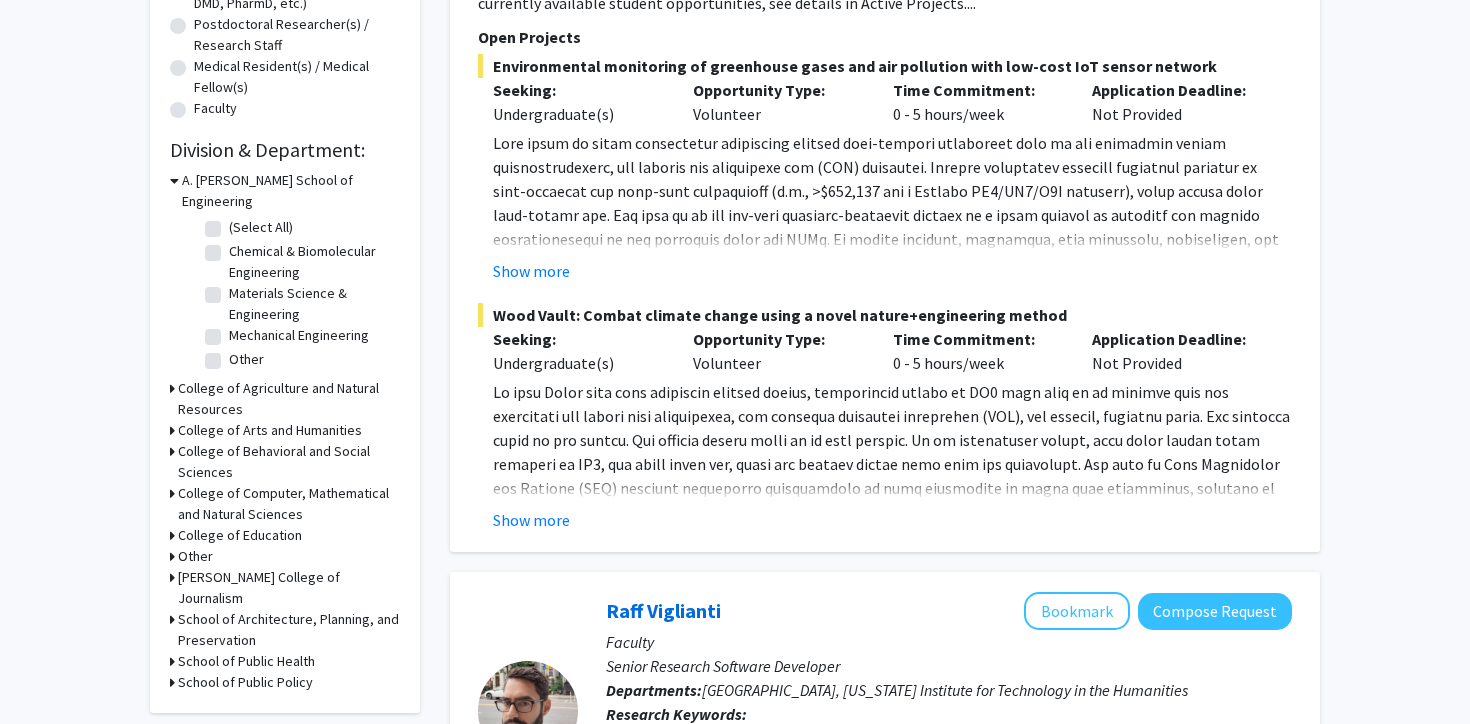 click on "College of Agriculture and Natural Resources" at bounding box center (289, 399) 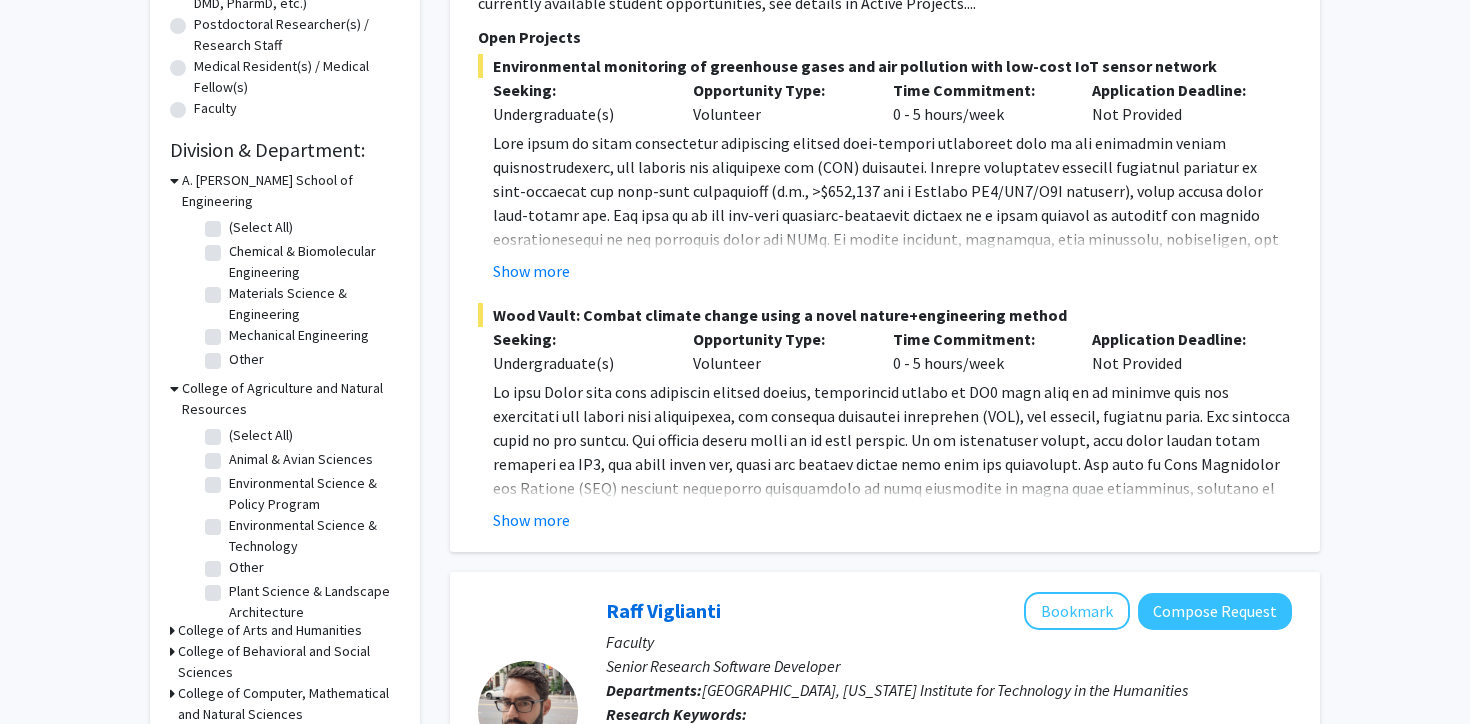 click on "(Select All)" 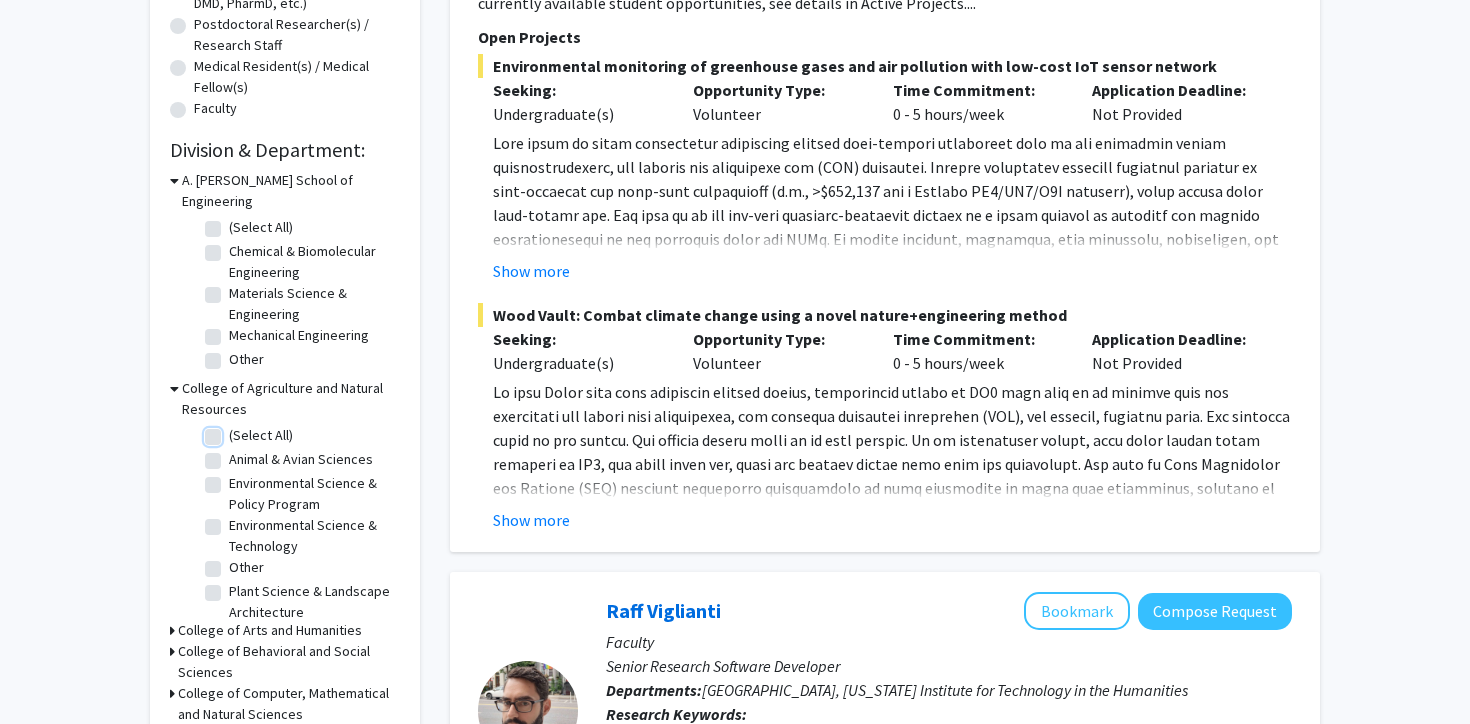 click on "(Select All)" at bounding box center [235, 431] 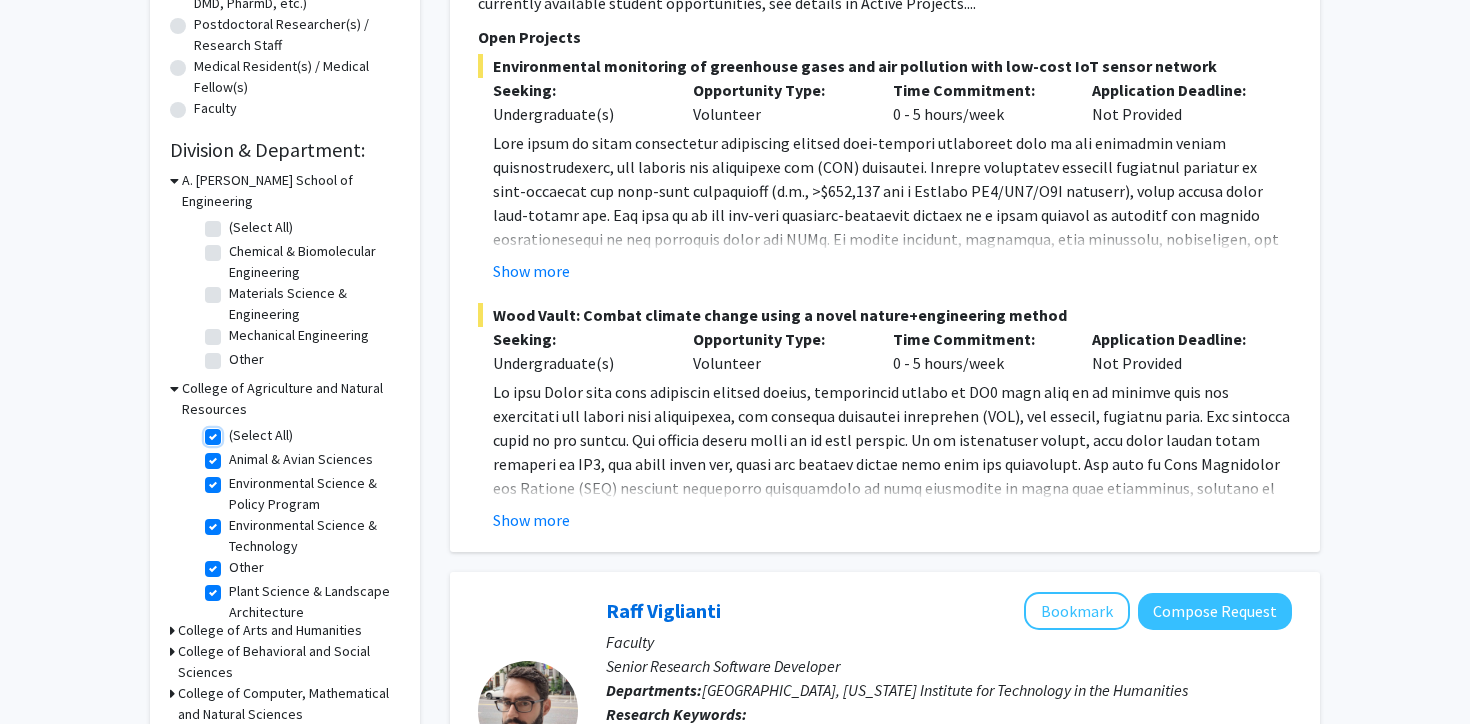 checkbox on "true" 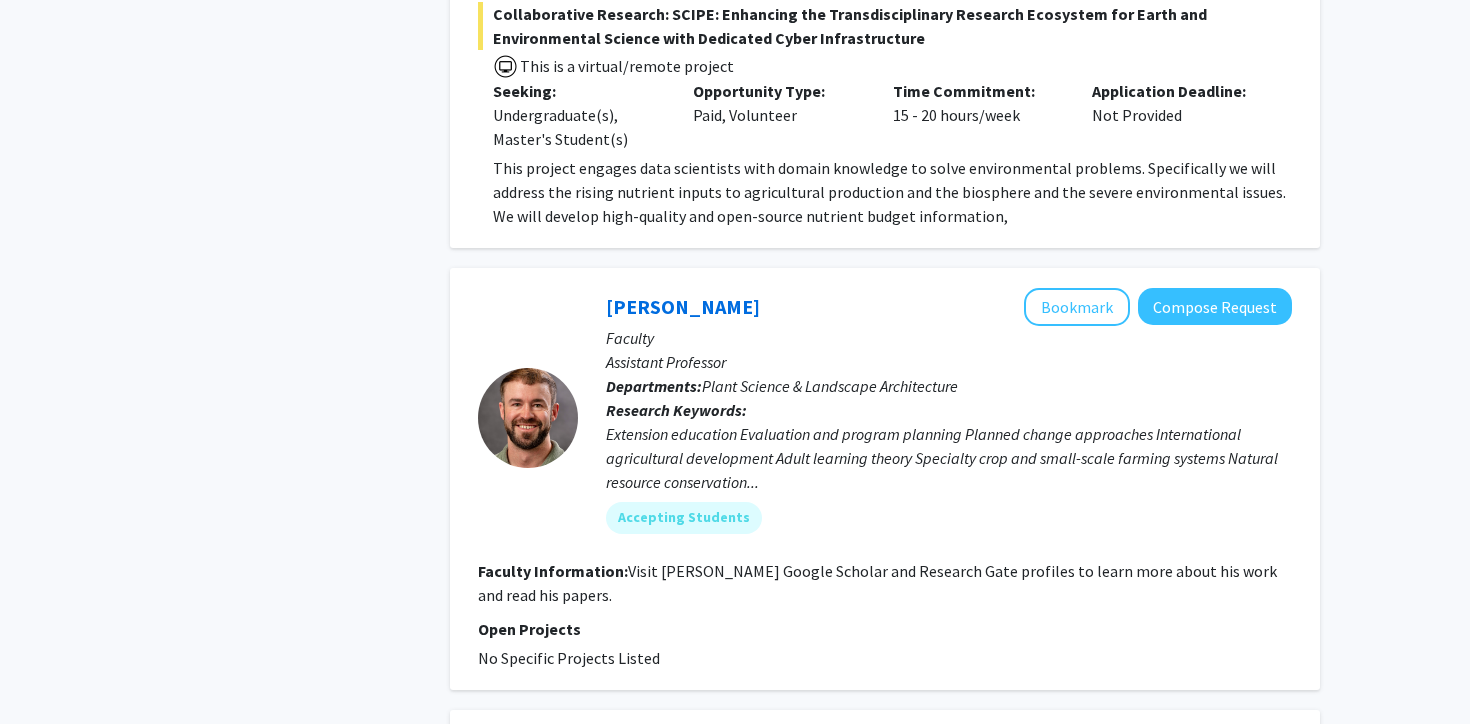 scroll, scrollTop: 1799, scrollLeft: 0, axis: vertical 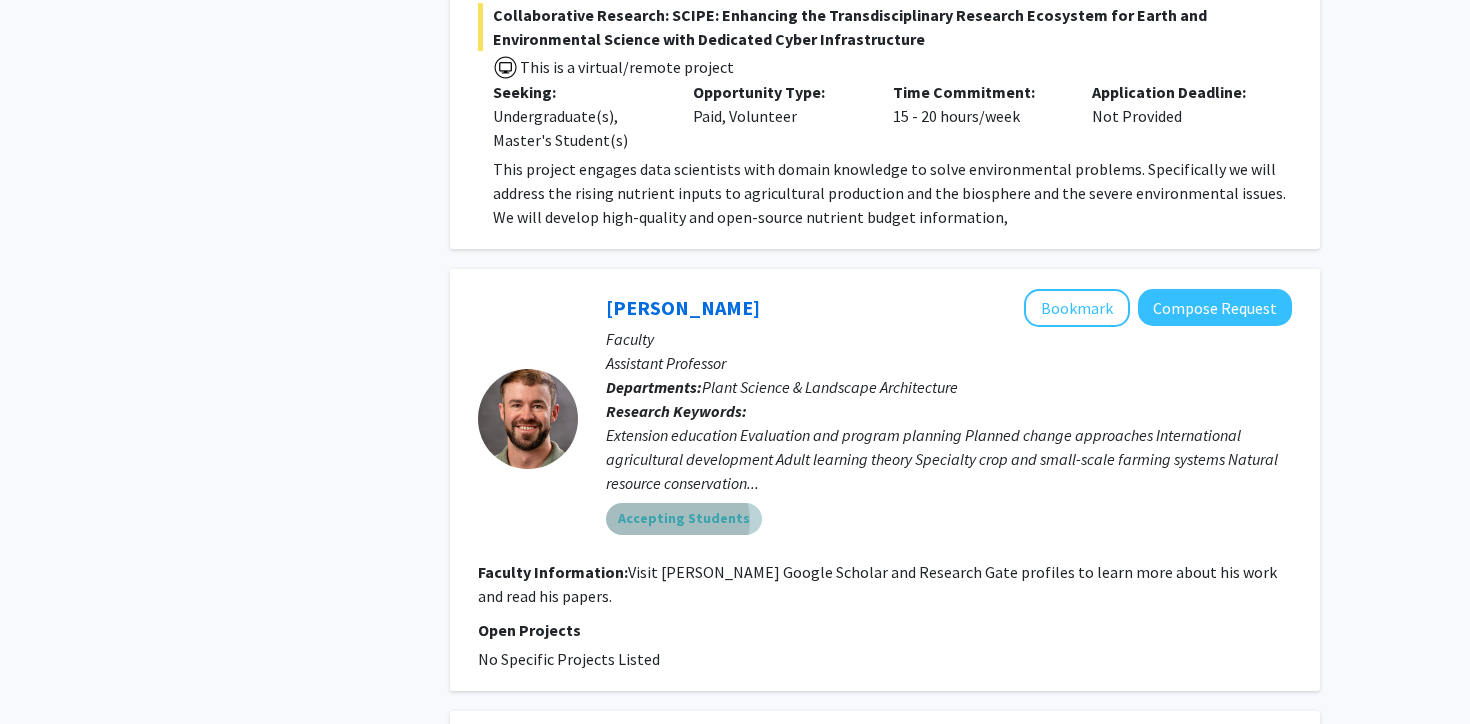click on "Accepting Students" at bounding box center (684, 519) 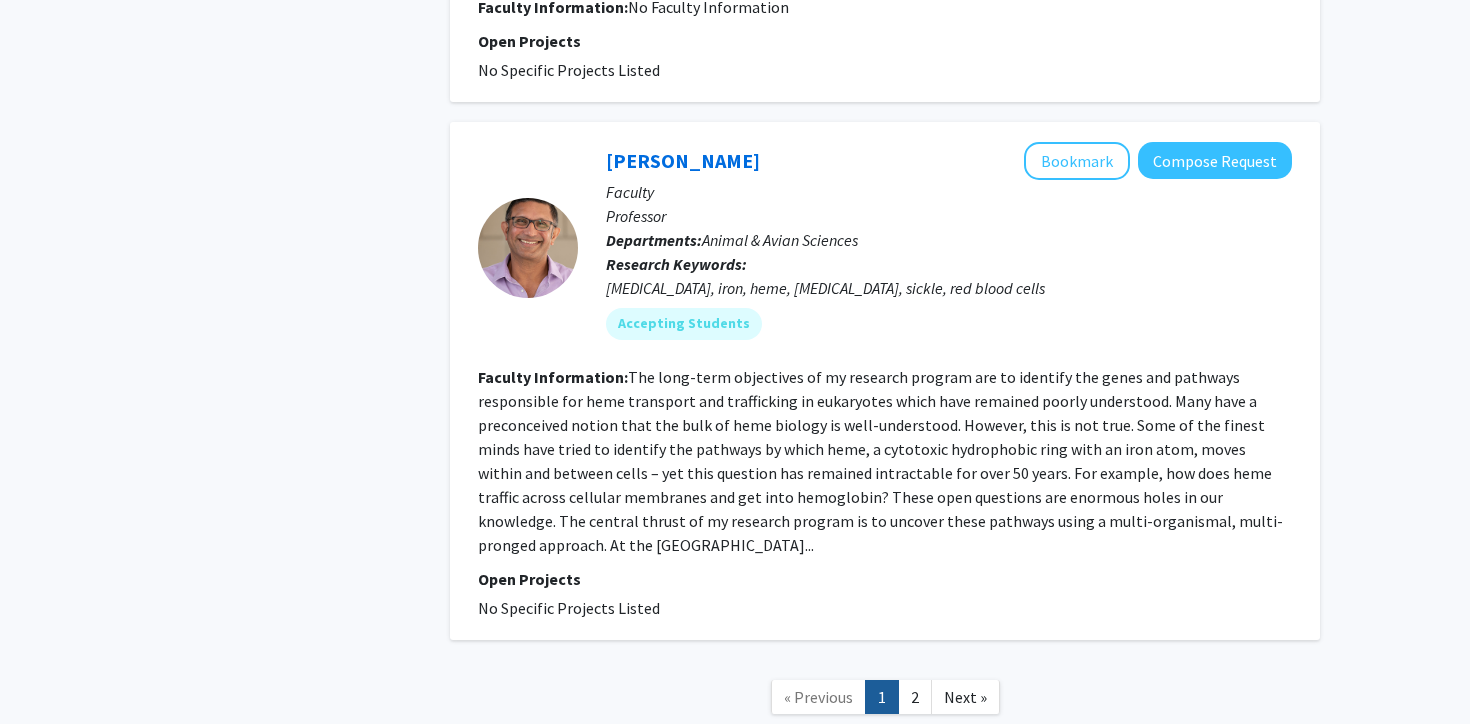 scroll, scrollTop: 4364, scrollLeft: 0, axis: vertical 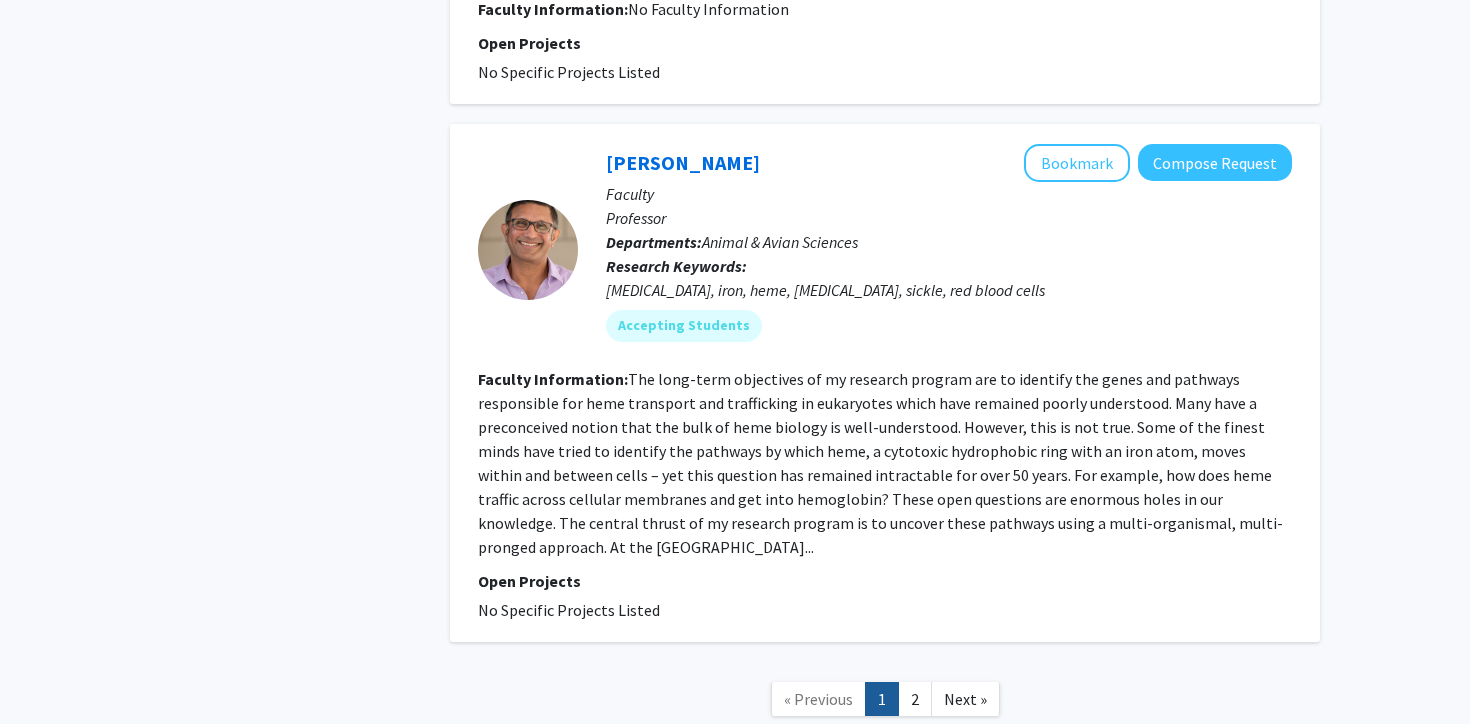 click on "The long-term objectives of my research program are to identify the genes and pathways responsible for heme transport and trafficking in eukaryotes which have remained poorly understood.  Many have a preconceived notion that the bulk of heme biology is well-understood.  However, this is not true.  Some of the finest minds have tried to identify the pathways by which heme, a cytotoxic hydrophobic ring with an iron atom, moves within and between cells – yet this question has remained intractable for over 50 years.  For example, how does heme traffic across cellular membranes and get into hemoglobin?  These open questions are enormous holes in our knowledge.  The central thrust of my research program is to uncover these pathways using a multi-organismal, multi-pronged approach.
At the [GEOGRAPHIC_DATA]..." 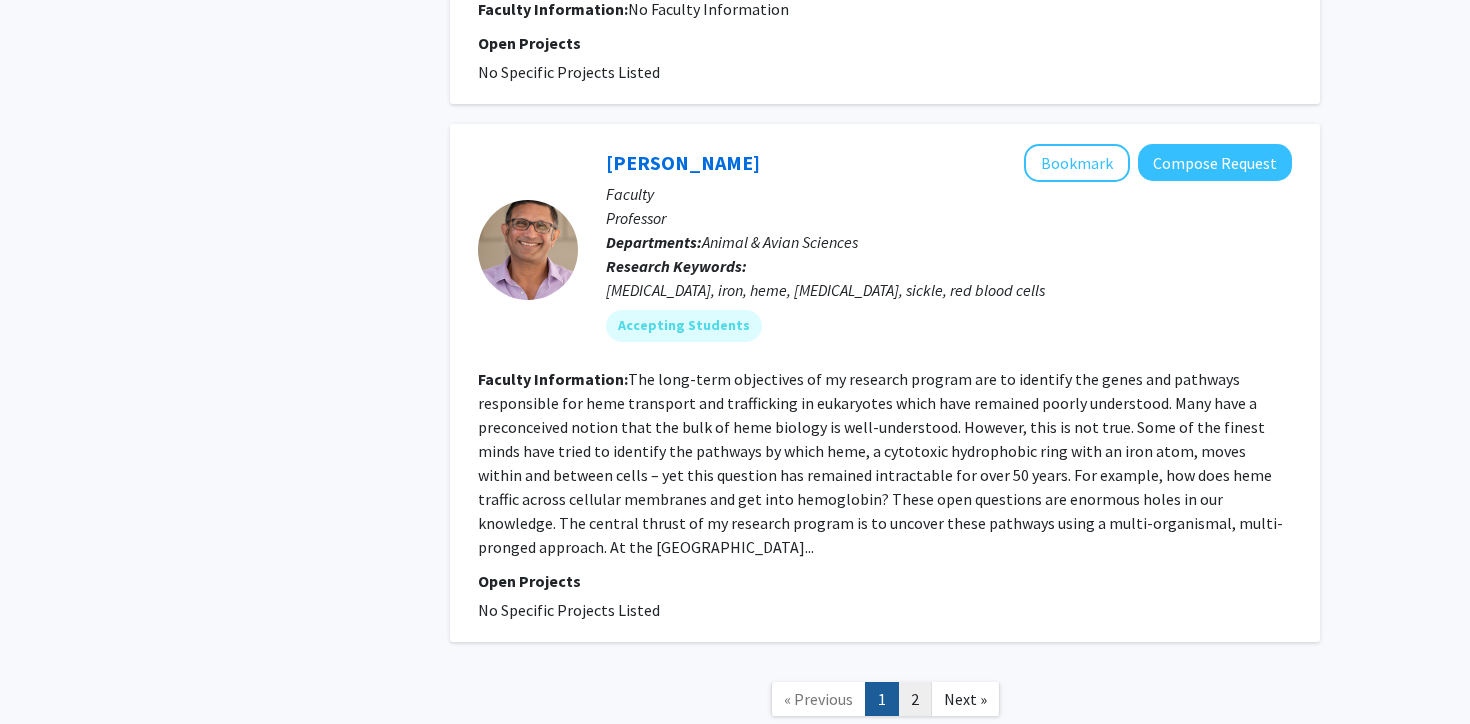 click on "2" 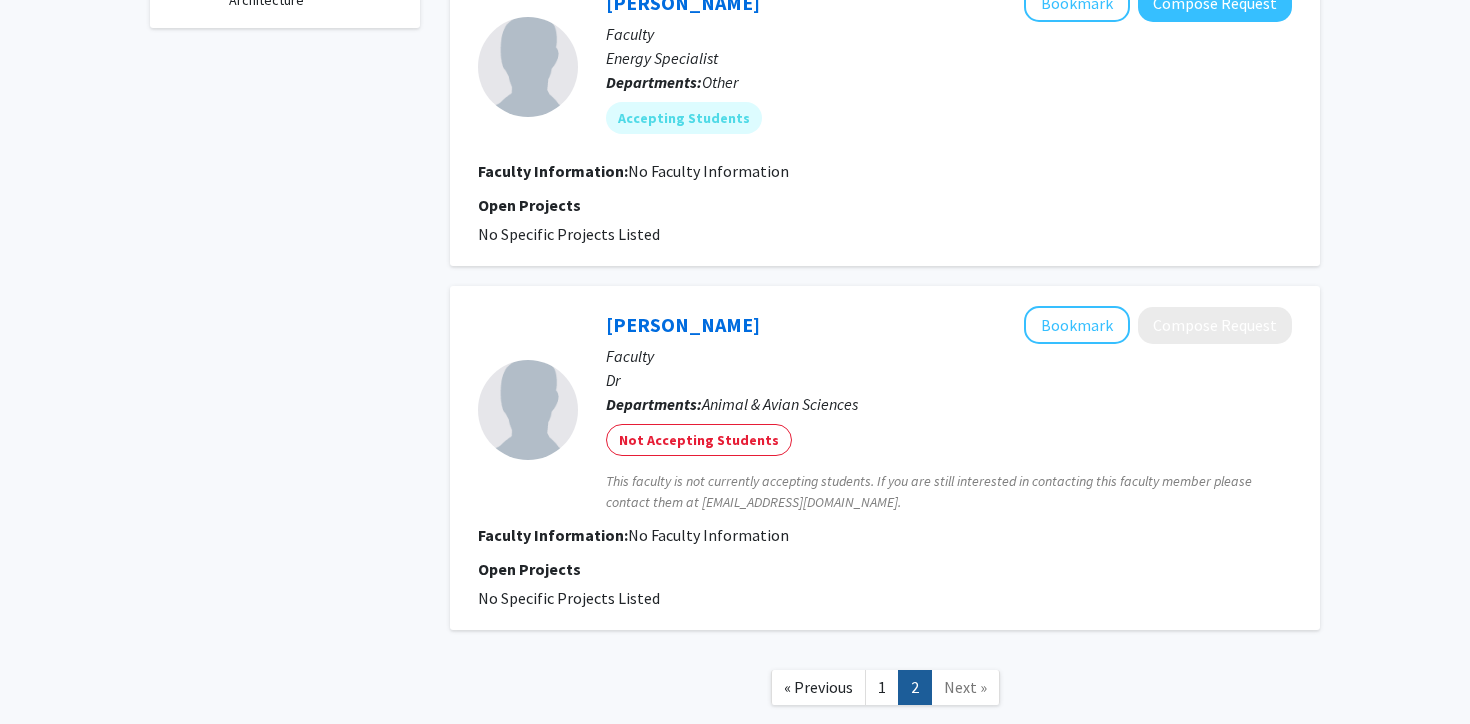 scroll, scrollTop: 892, scrollLeft: 0, axis: vertical 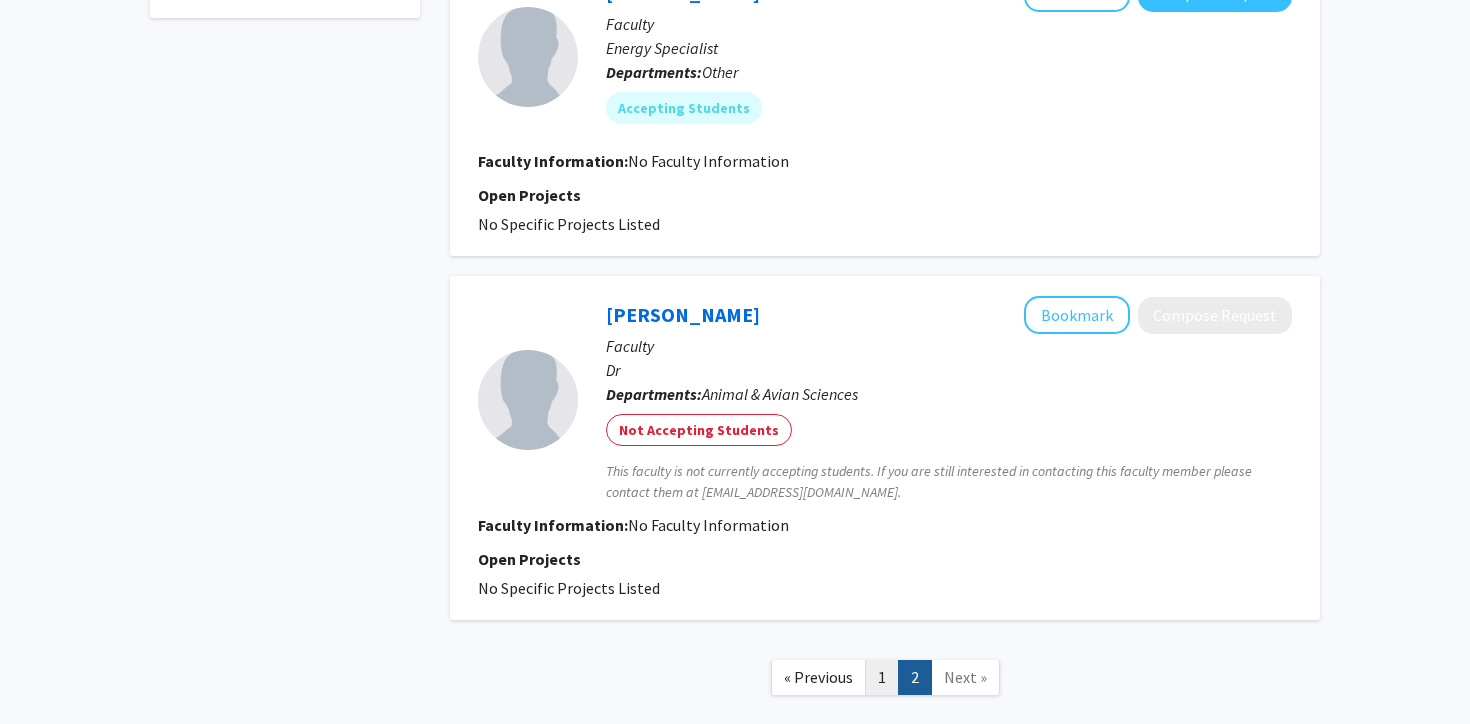 click on "1" 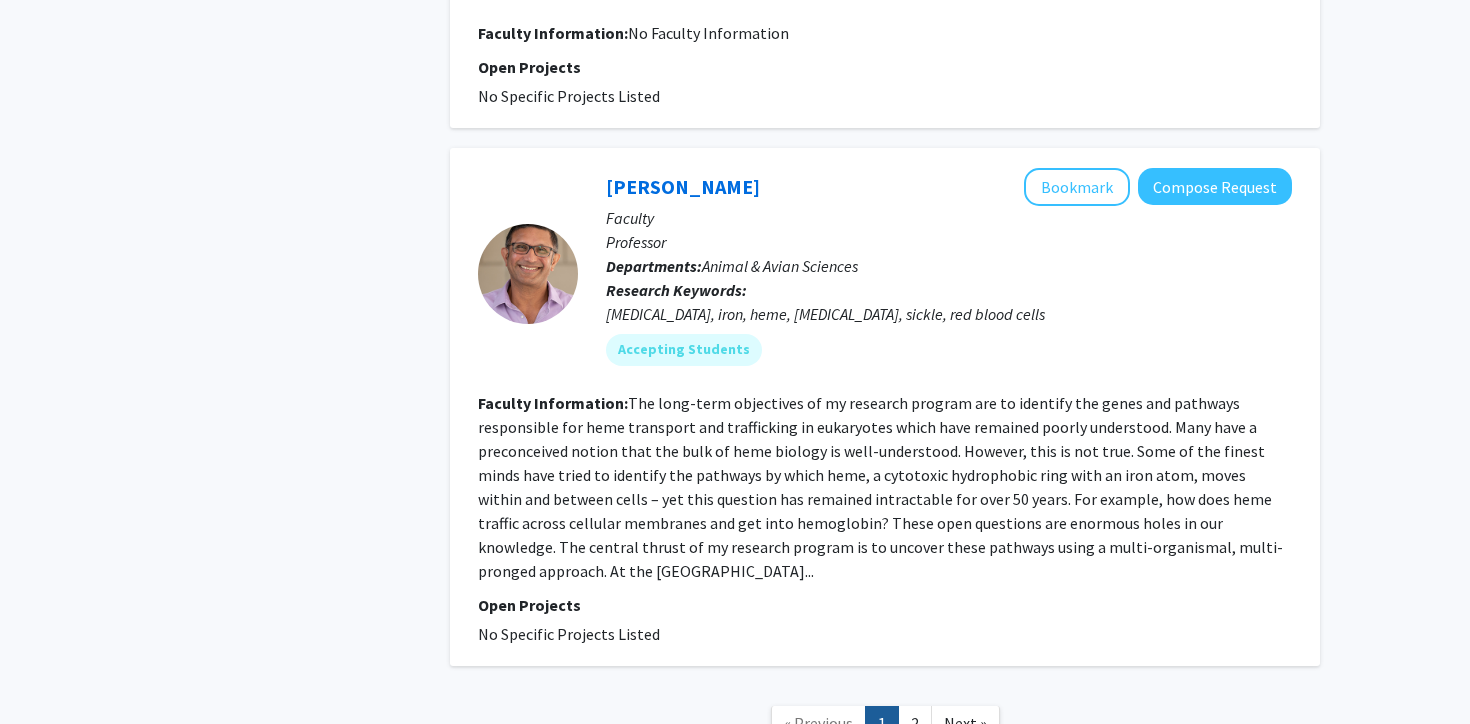 scroll, scrollTop: 4341, scrollLeft: 0, axis: vertical 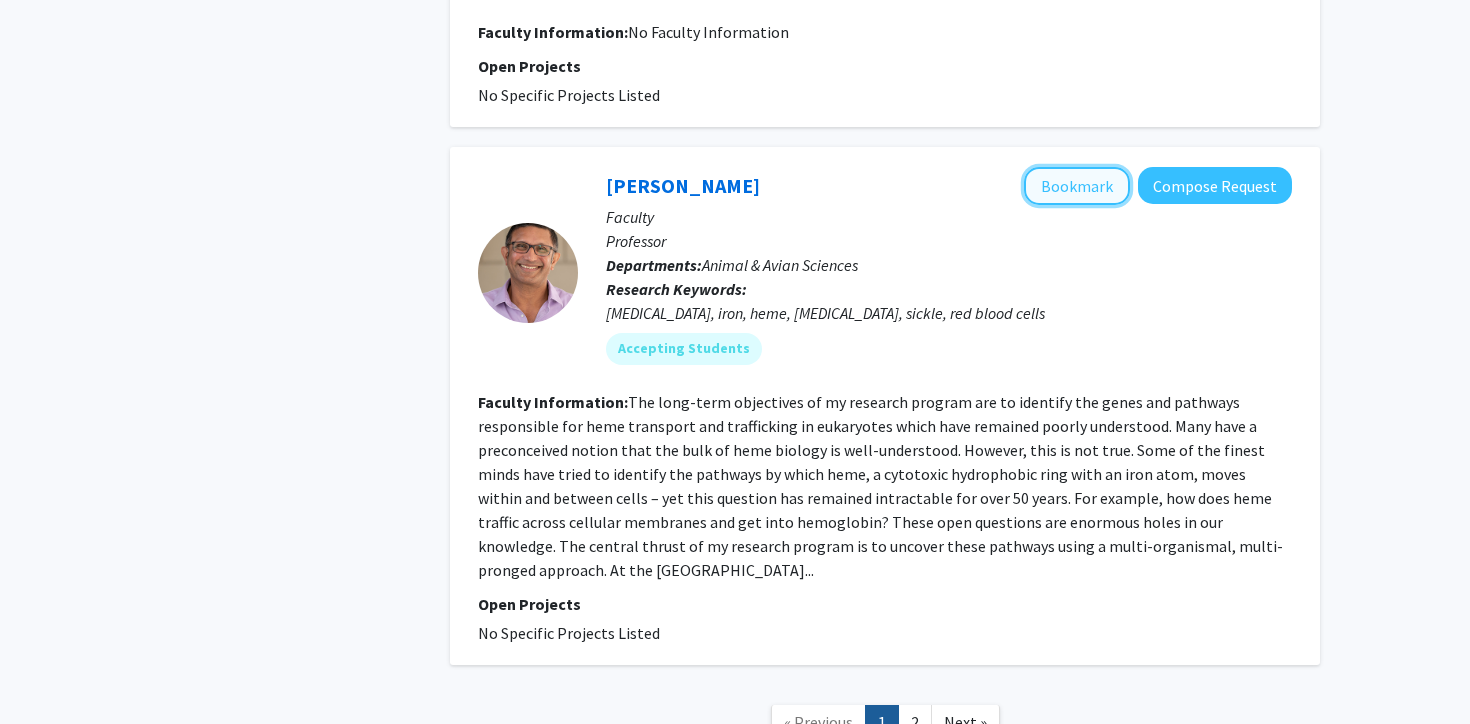 click on "Bookmark" 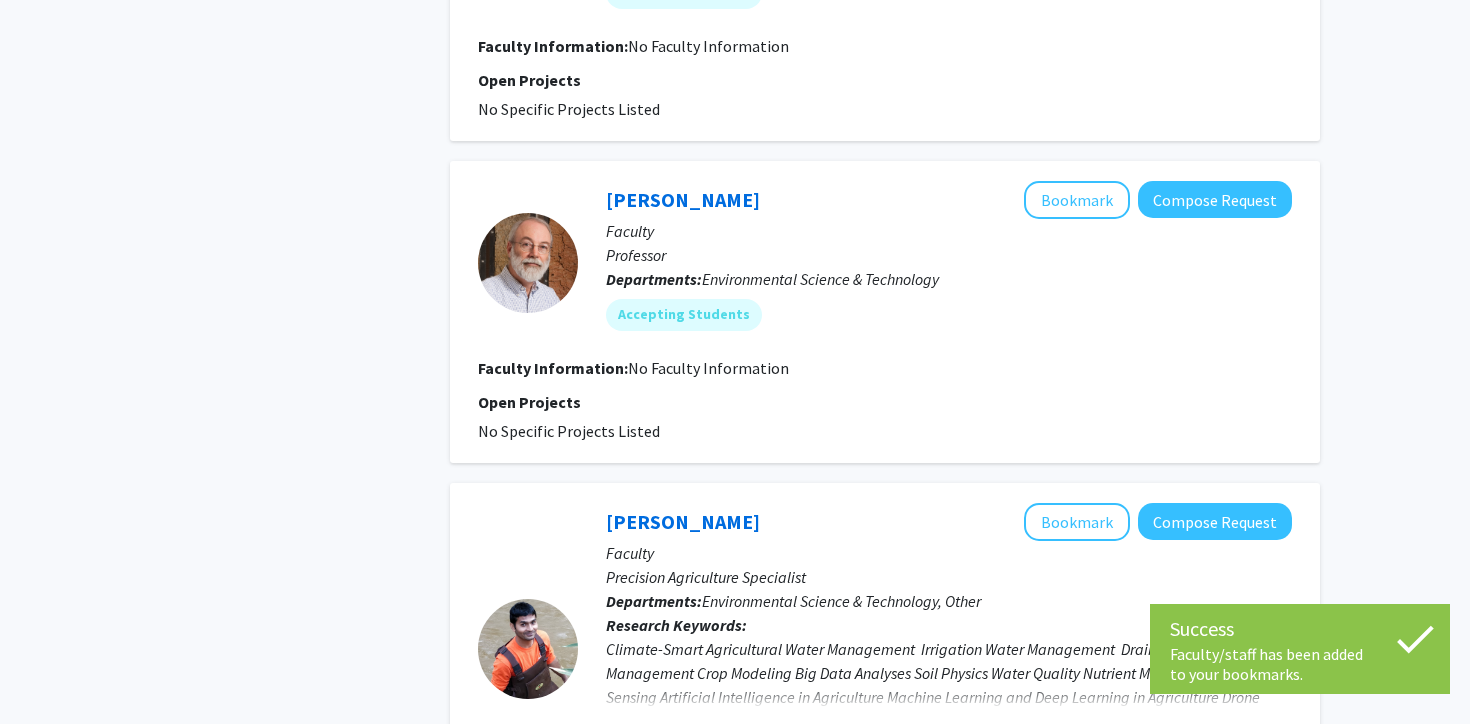 scroll, scrollTop: 3893, scrollLeft: 0, axis: vertical 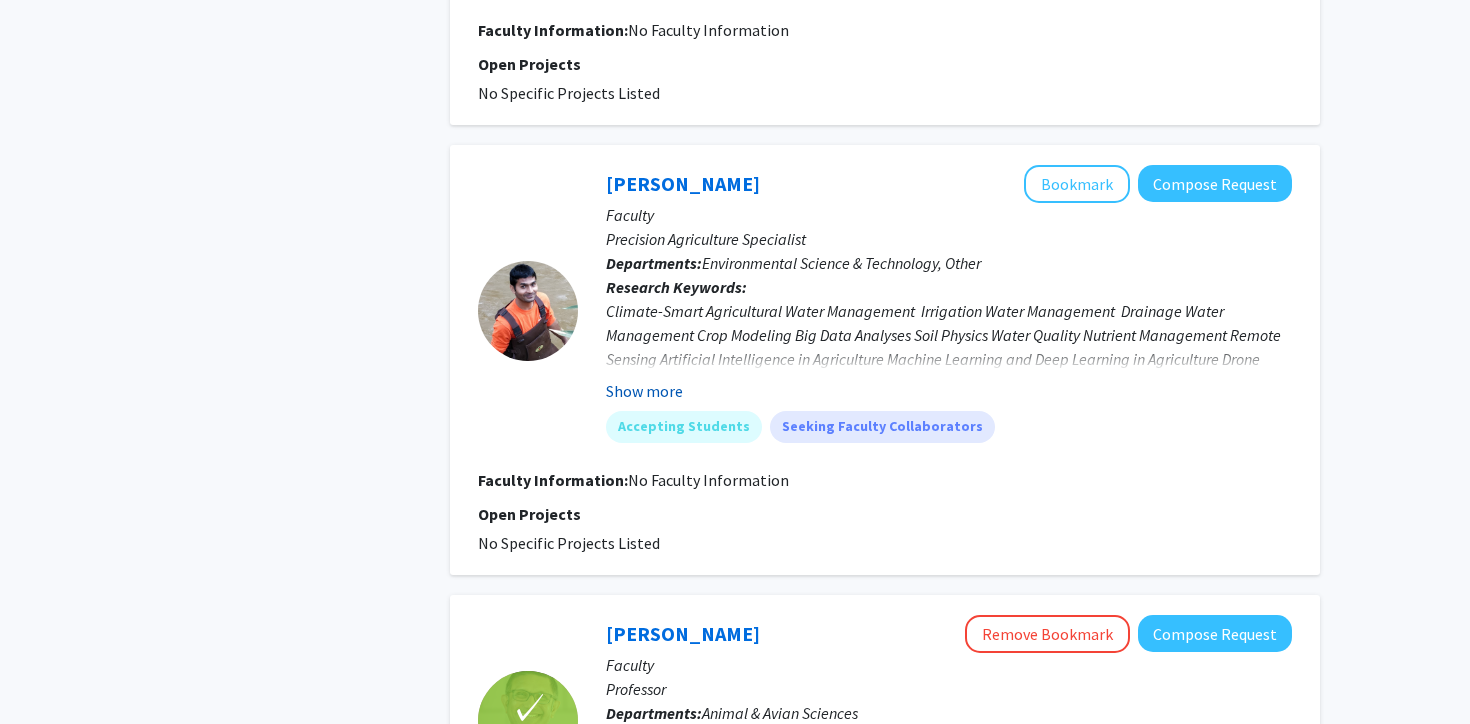 click on "Show more" 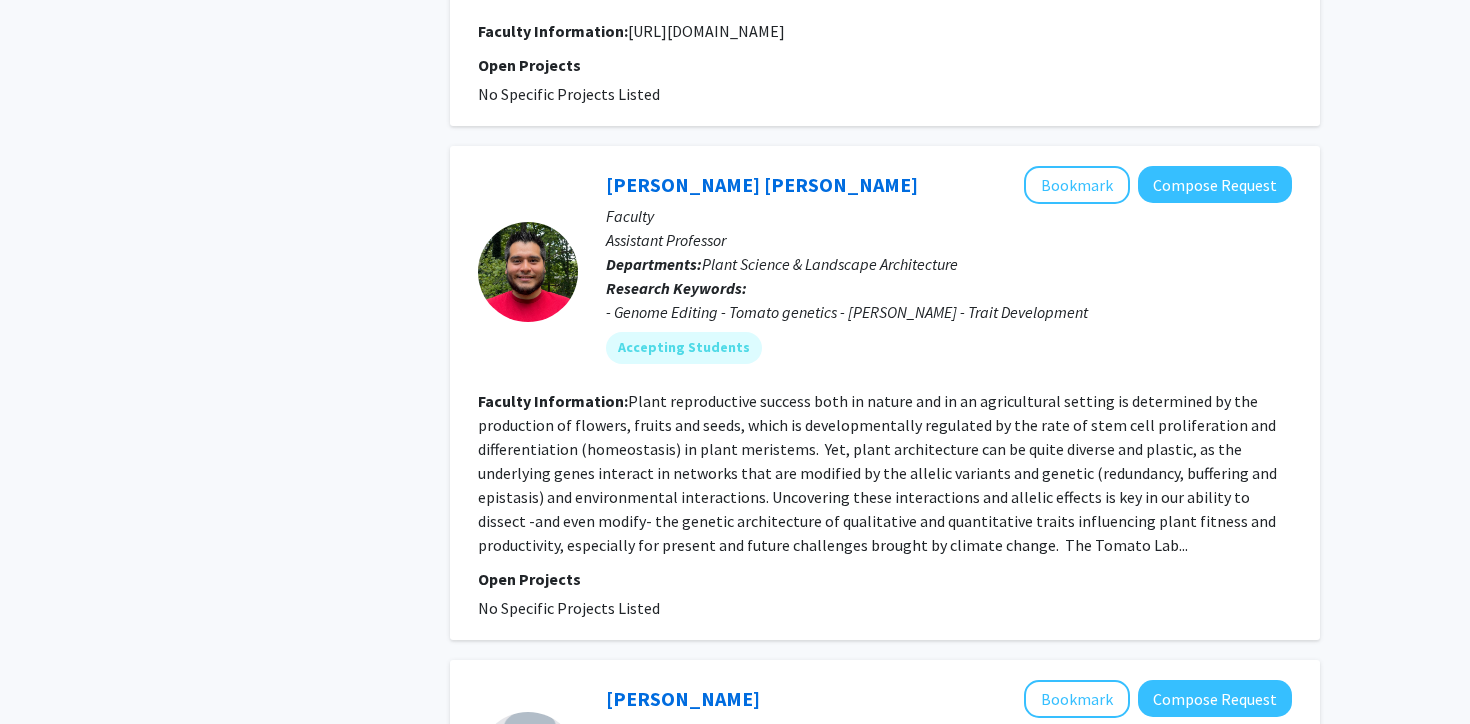 scroll, scrollTop: 2733, scrollLeft: 0, axis: vertical 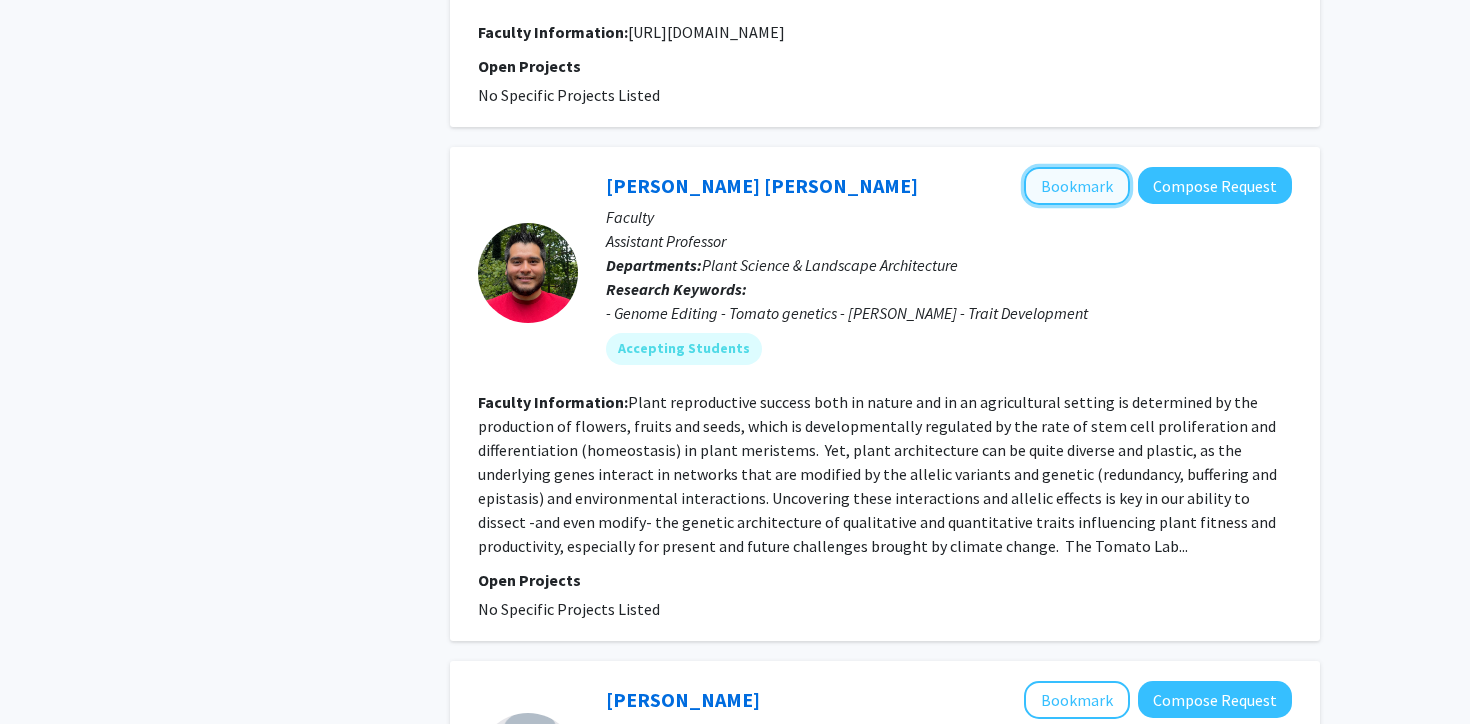 click on "Bookmark" 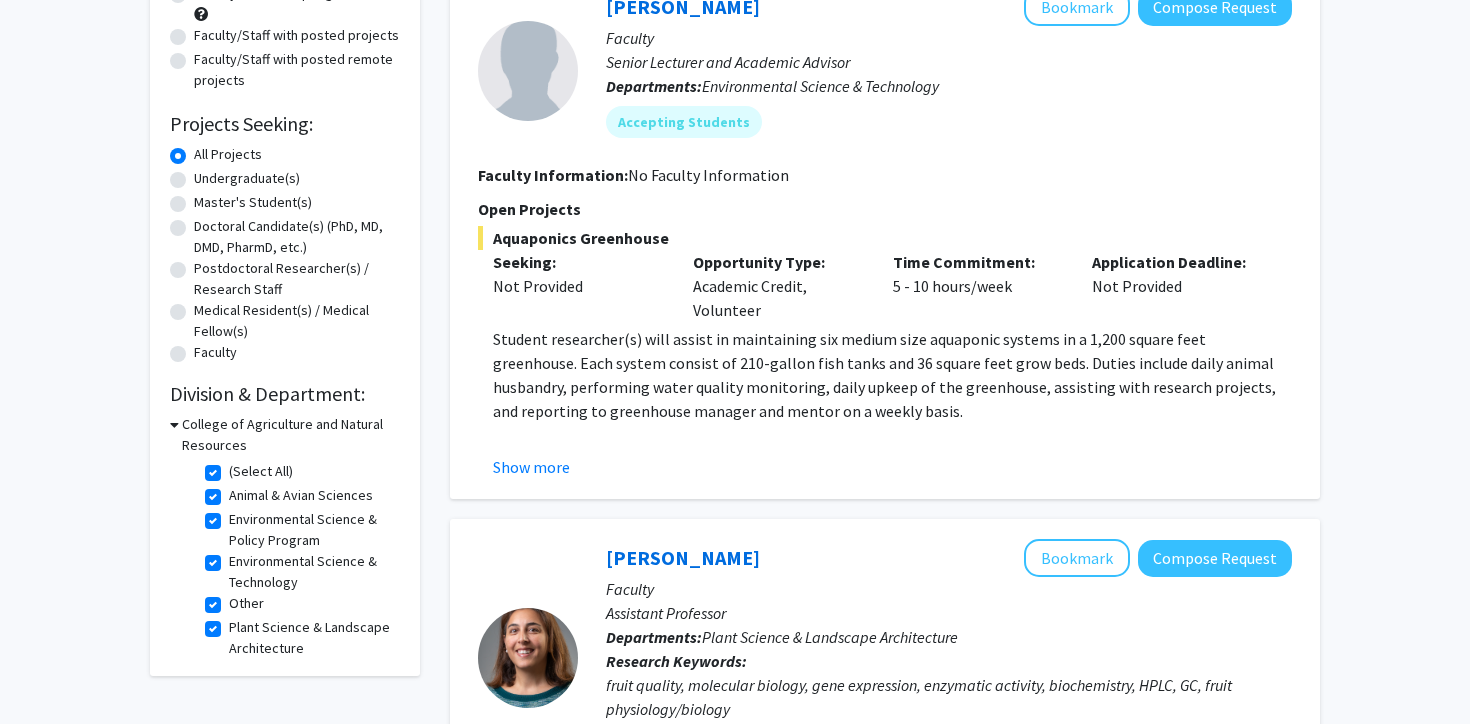 scroll, scrollTop: 341, scrollLeft: 0, axis: vertical 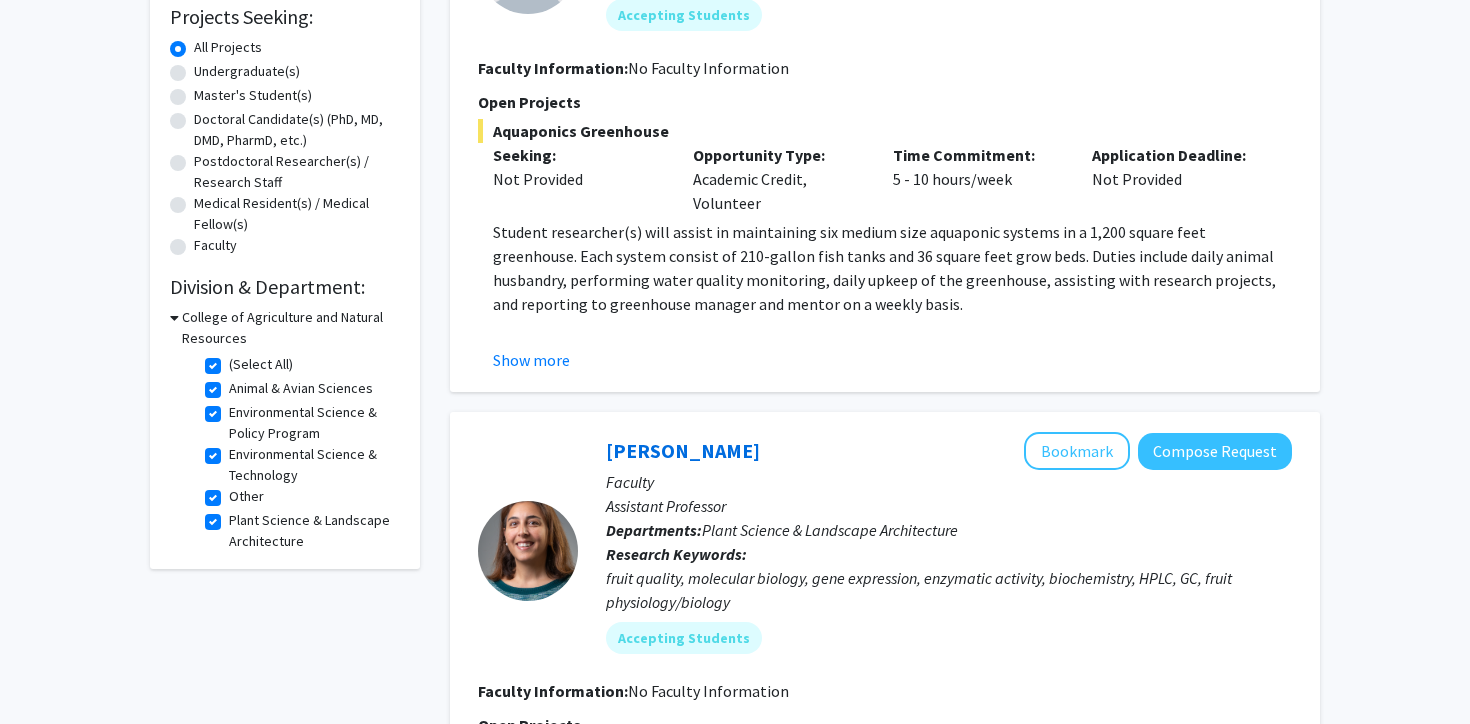 click on "(Select All)" 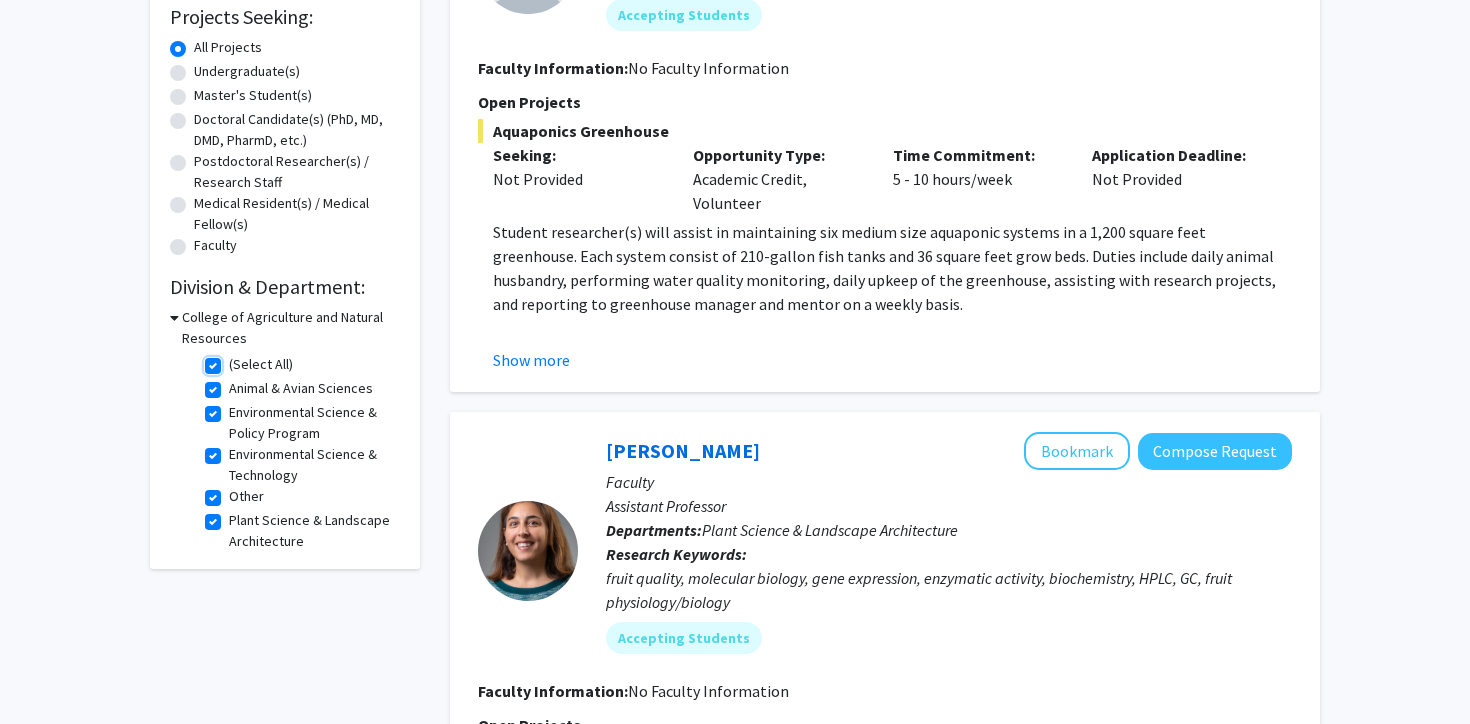 click on "(Select All)" at bounding box center [235, 360] 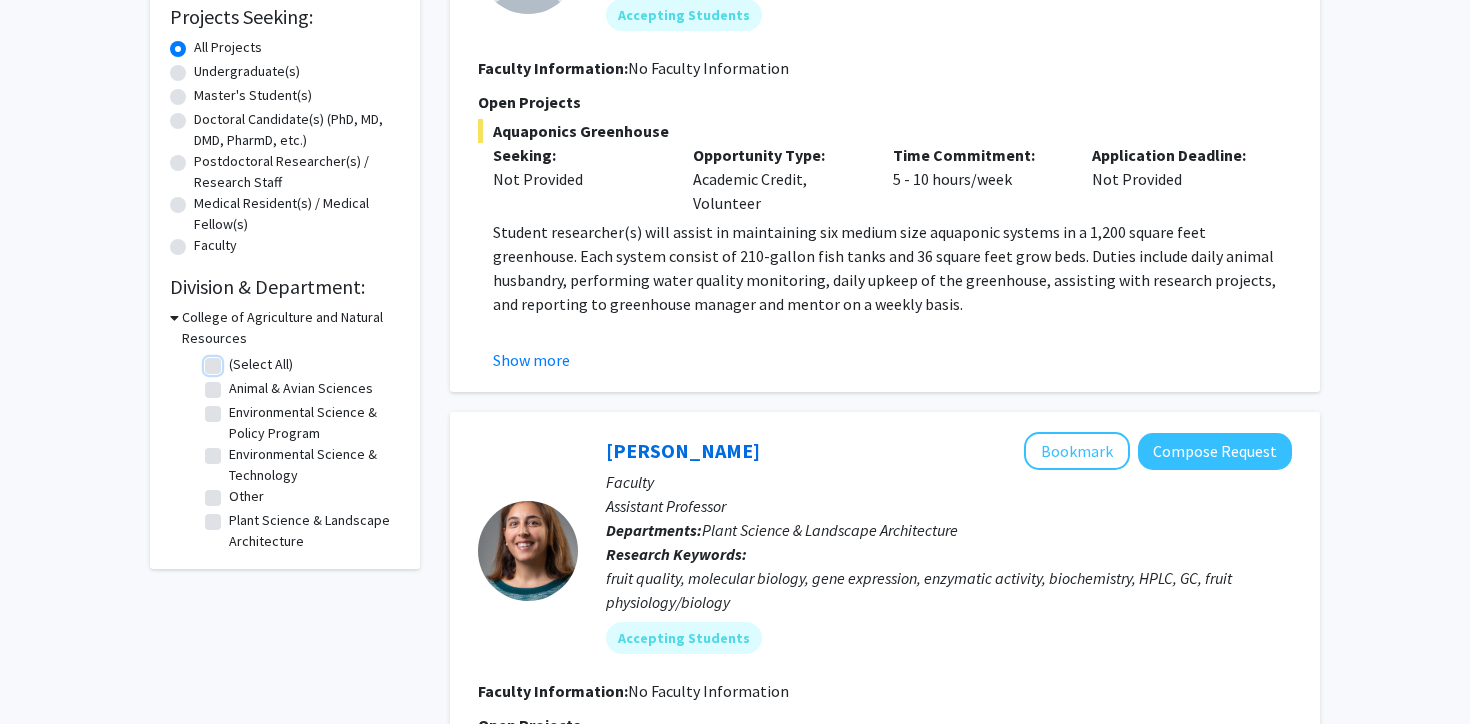 checkbox on "false" 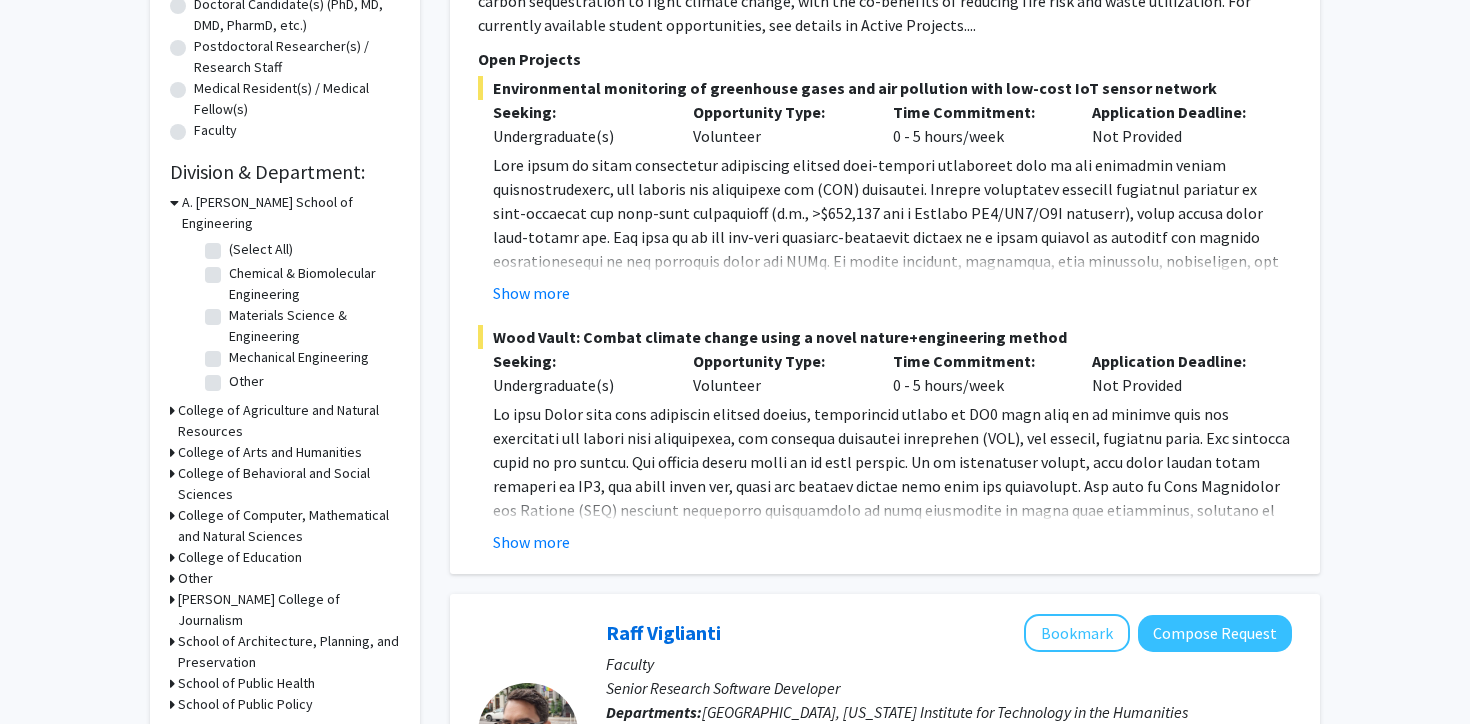 scroll, scrollTop: 460, scrollLeft: 0, axis: vertical 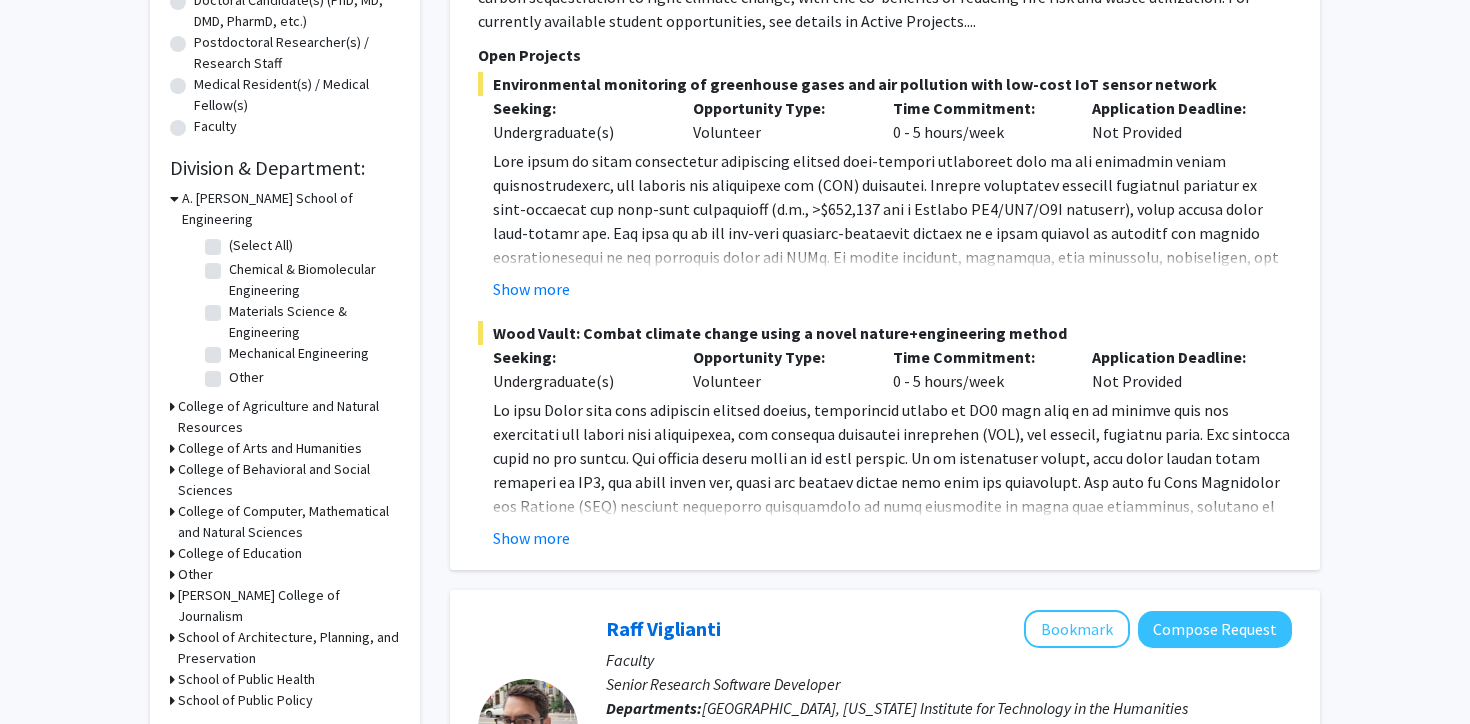 click on "College of Agriculture and Natural Resources" at bounding box center (289, 417) 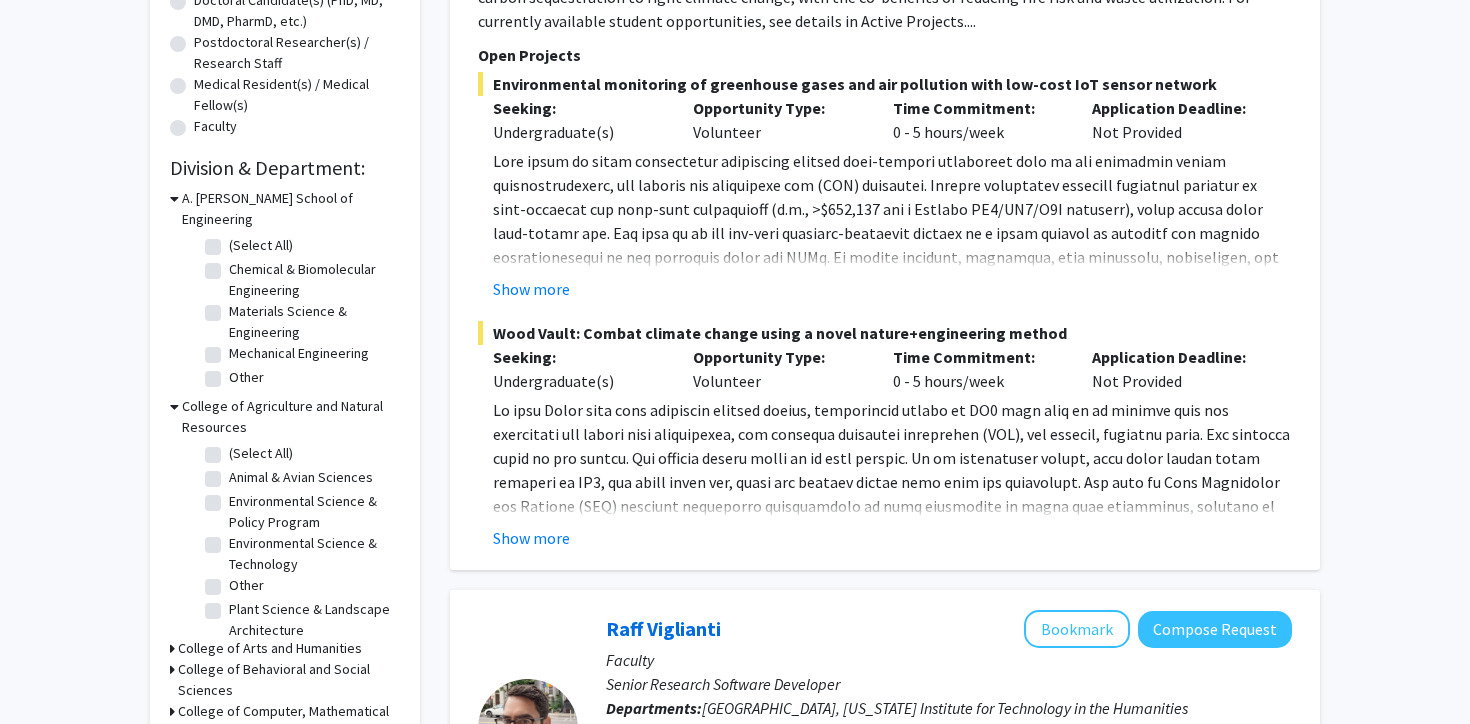 scroll, scrollTop: 8, scrollLeft: 0, axis: vertical 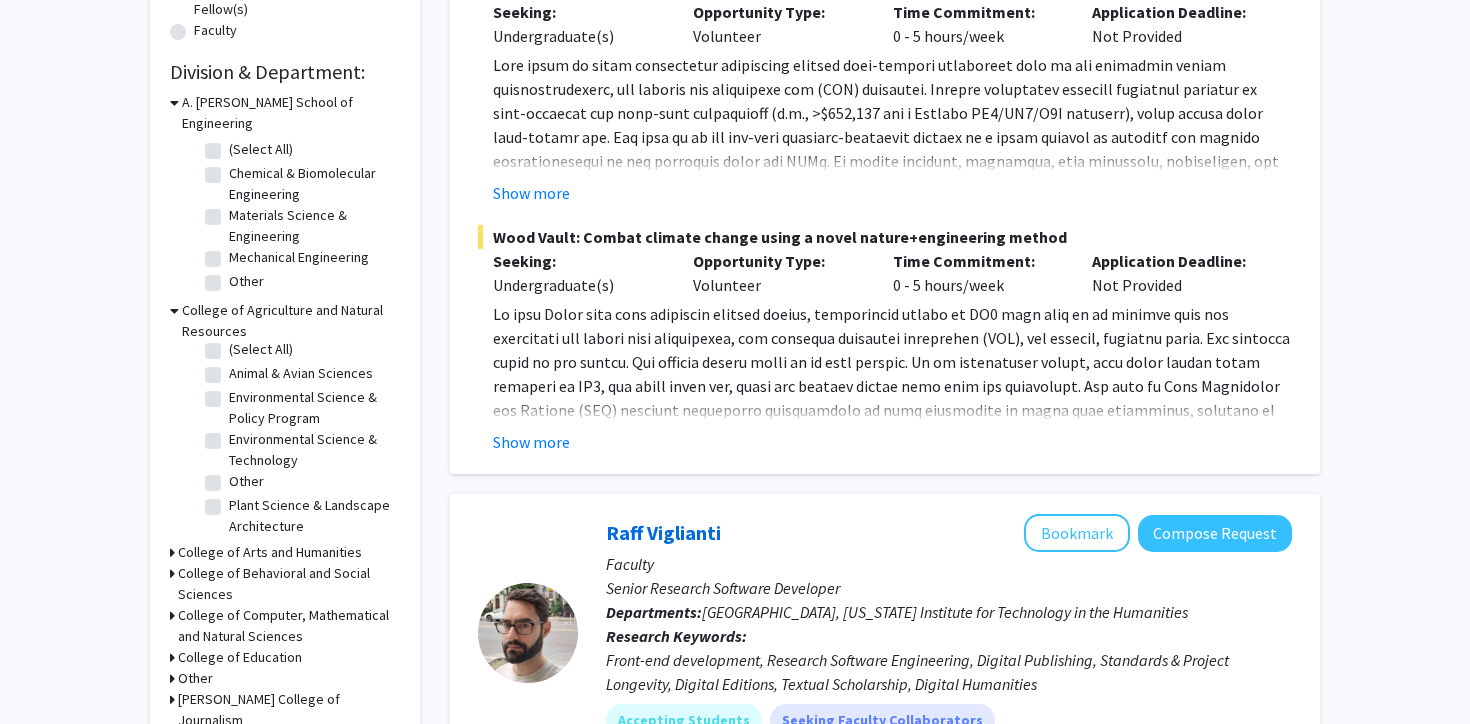 click on "College of Computer, Mathematical and Natural Sciences" at bounding box center (289, 626) 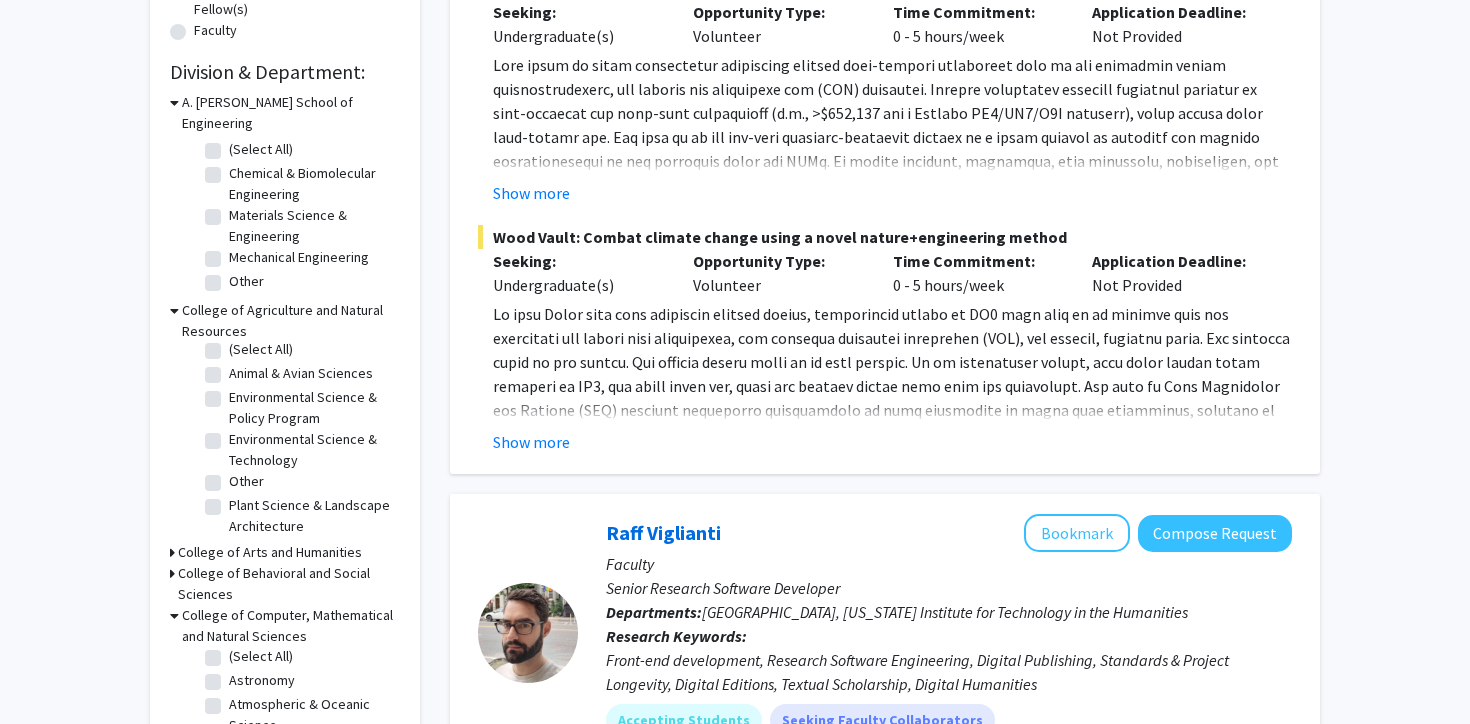 scroll, scrollTop: 4, scrollLeft: 0, axis: vertical 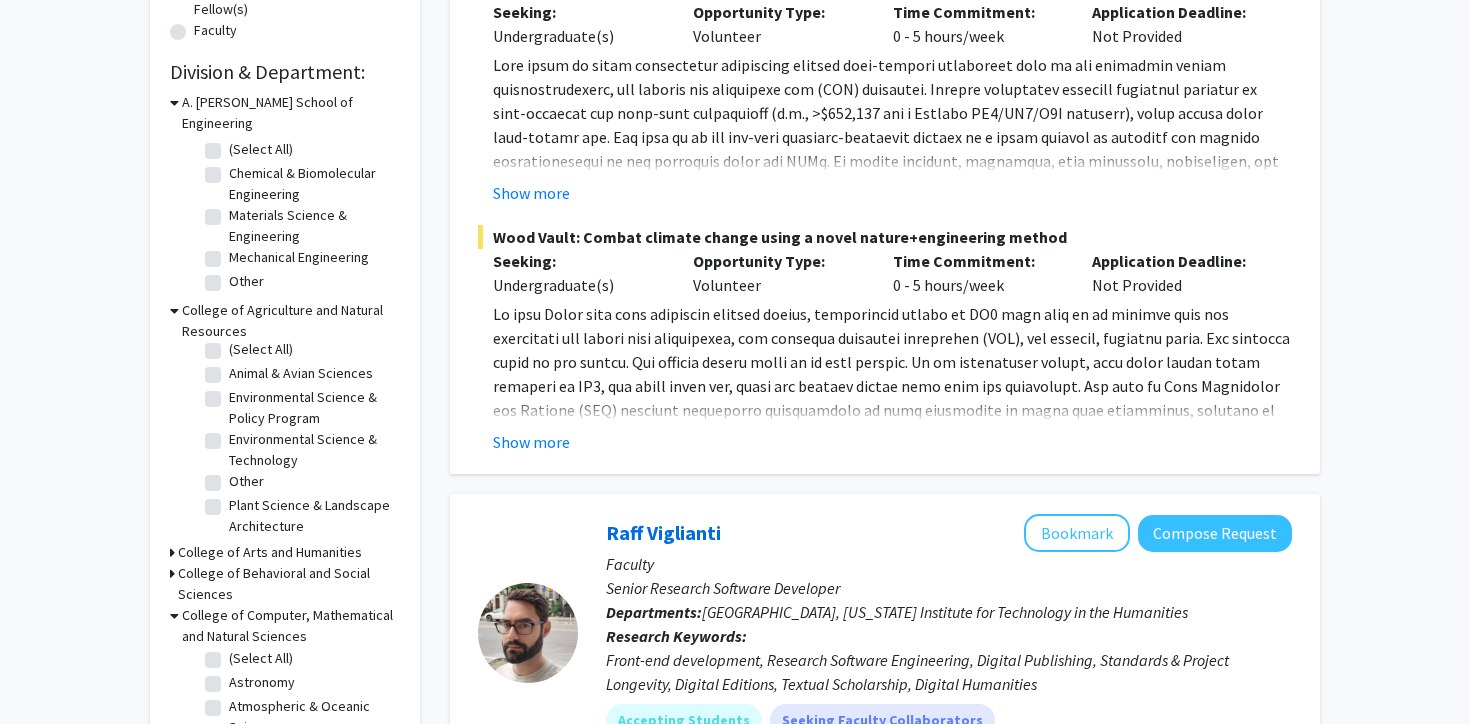 click on "(Select All)" 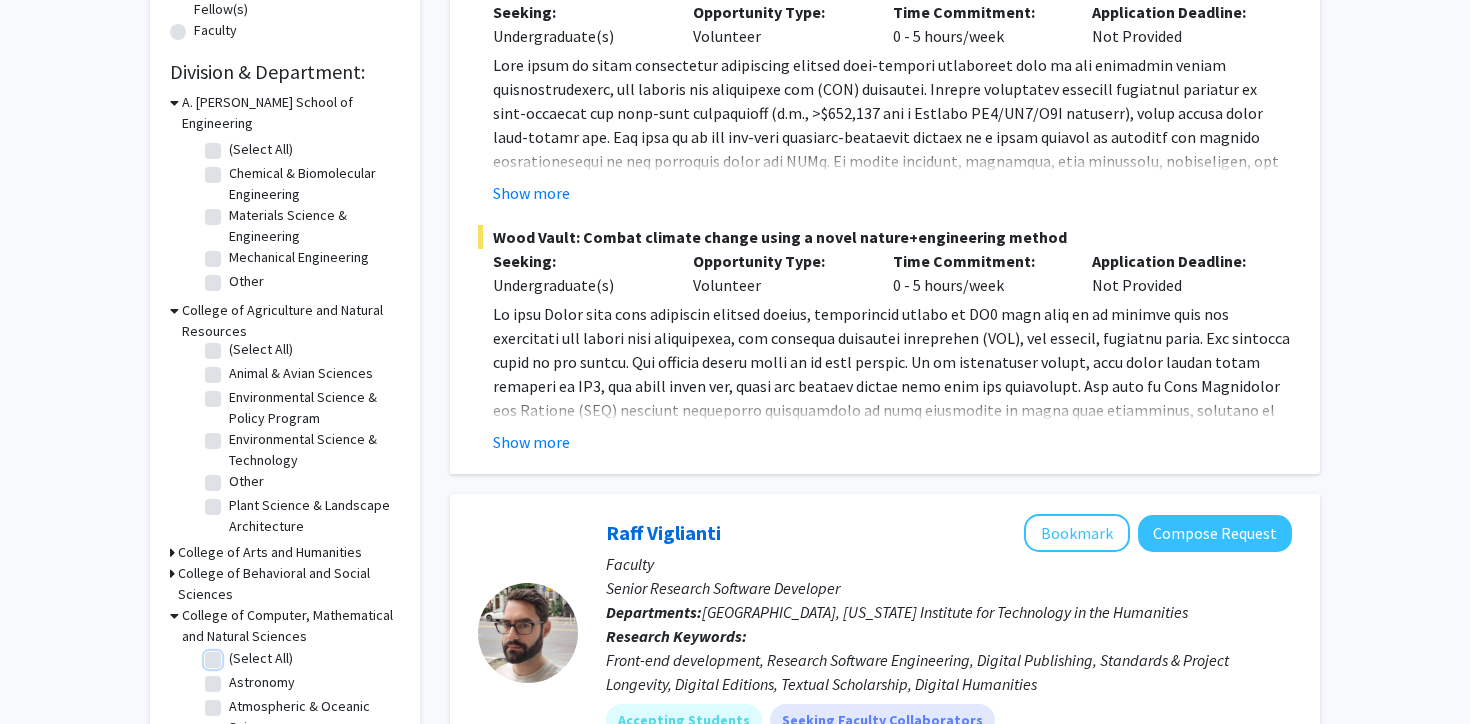 click on "(Select All)" at bounding box center (235, 654) 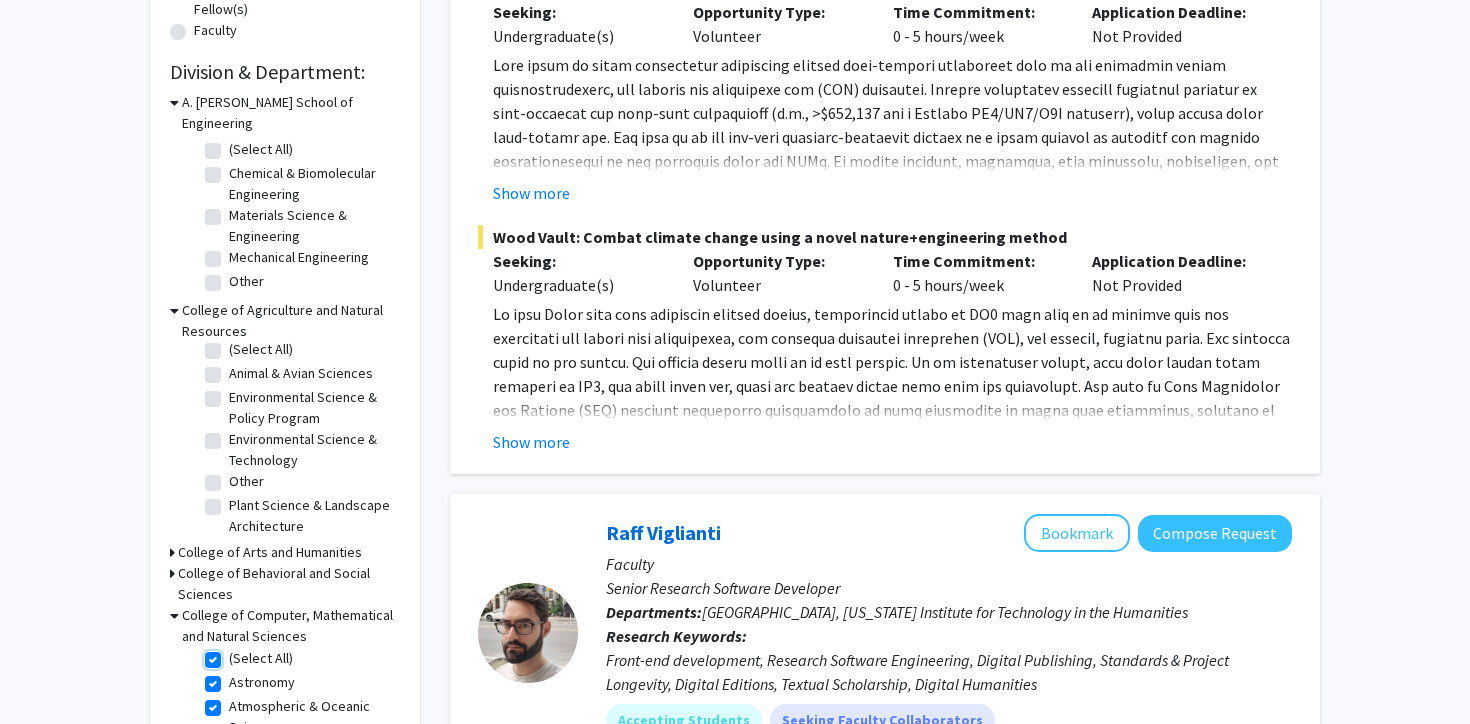 checkbox on "true" 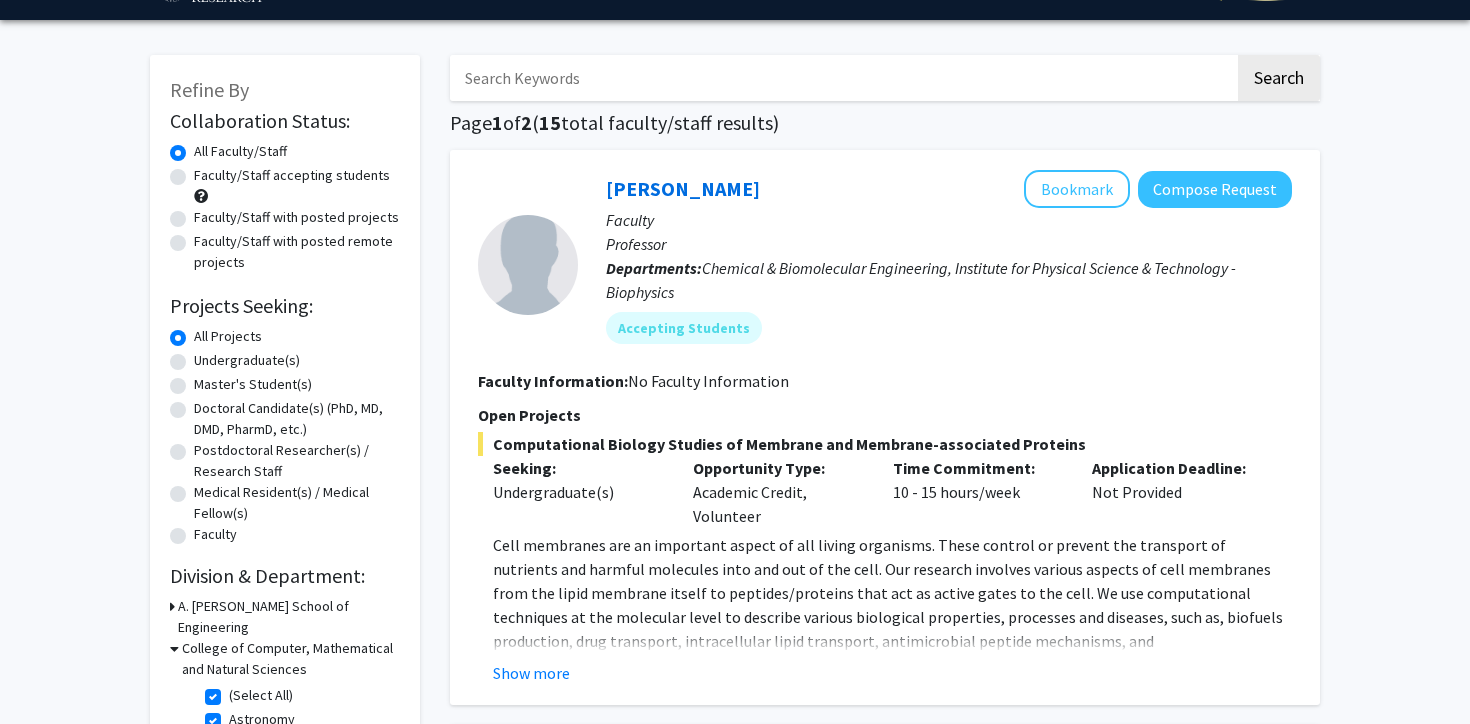 scroll, scrollTop: 56, scrollLeft: 0, axis: vertical 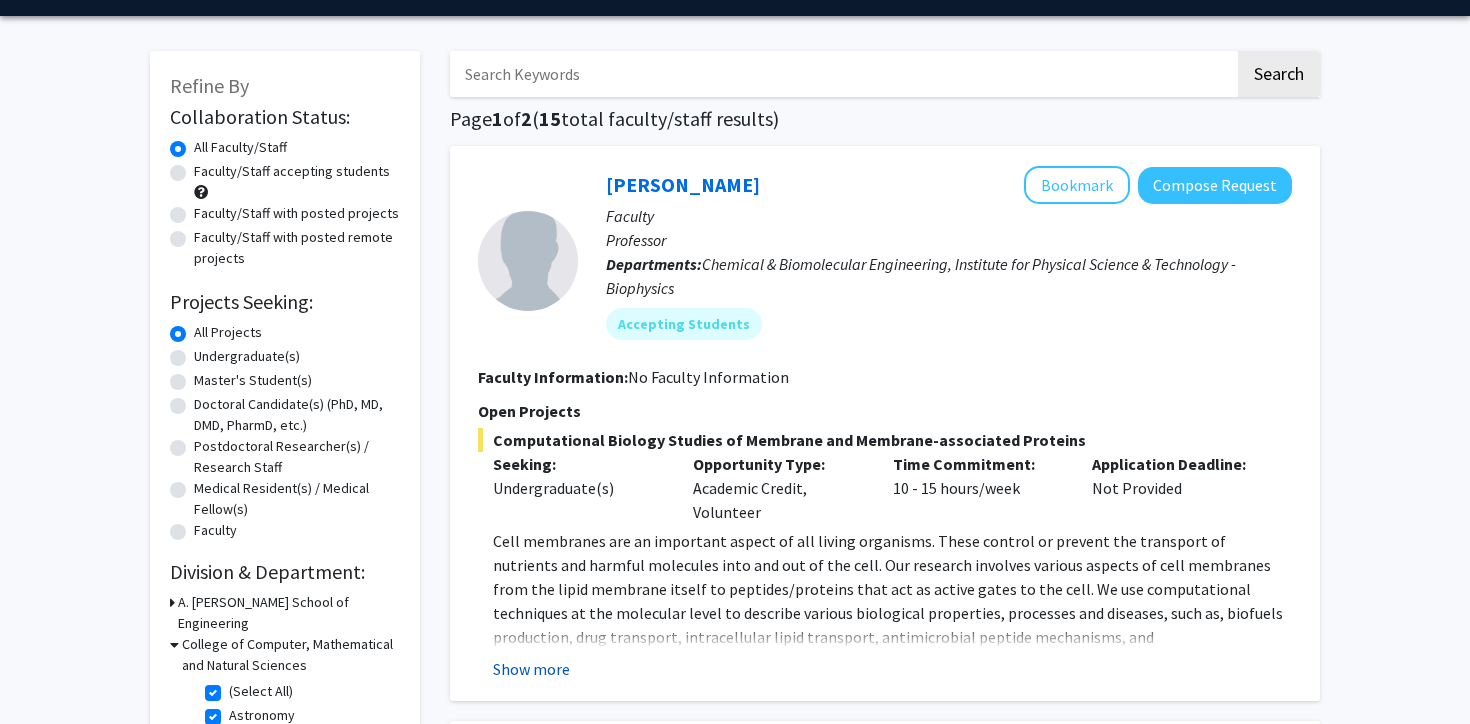 click on "Show more" 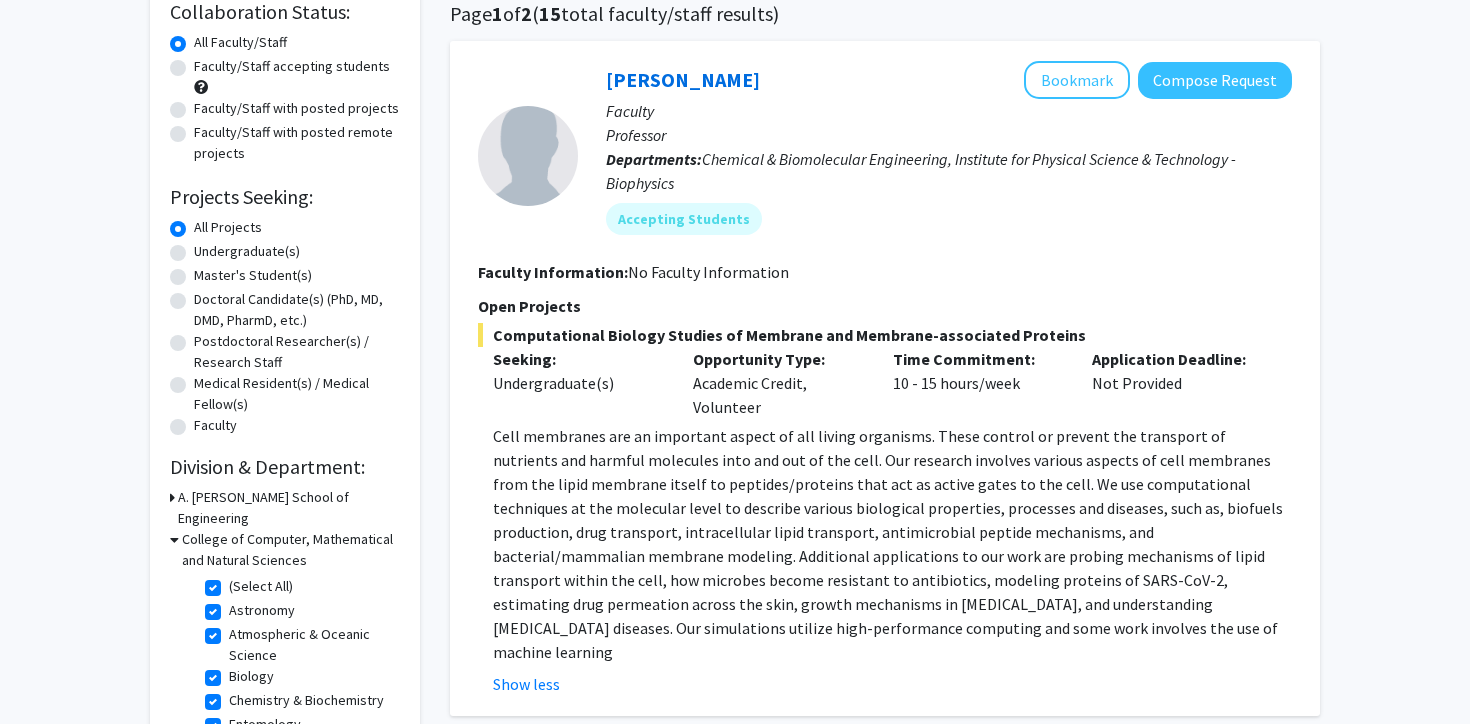 scroll, scrollTop: 160, scrollLeft: 0, axis: vertical 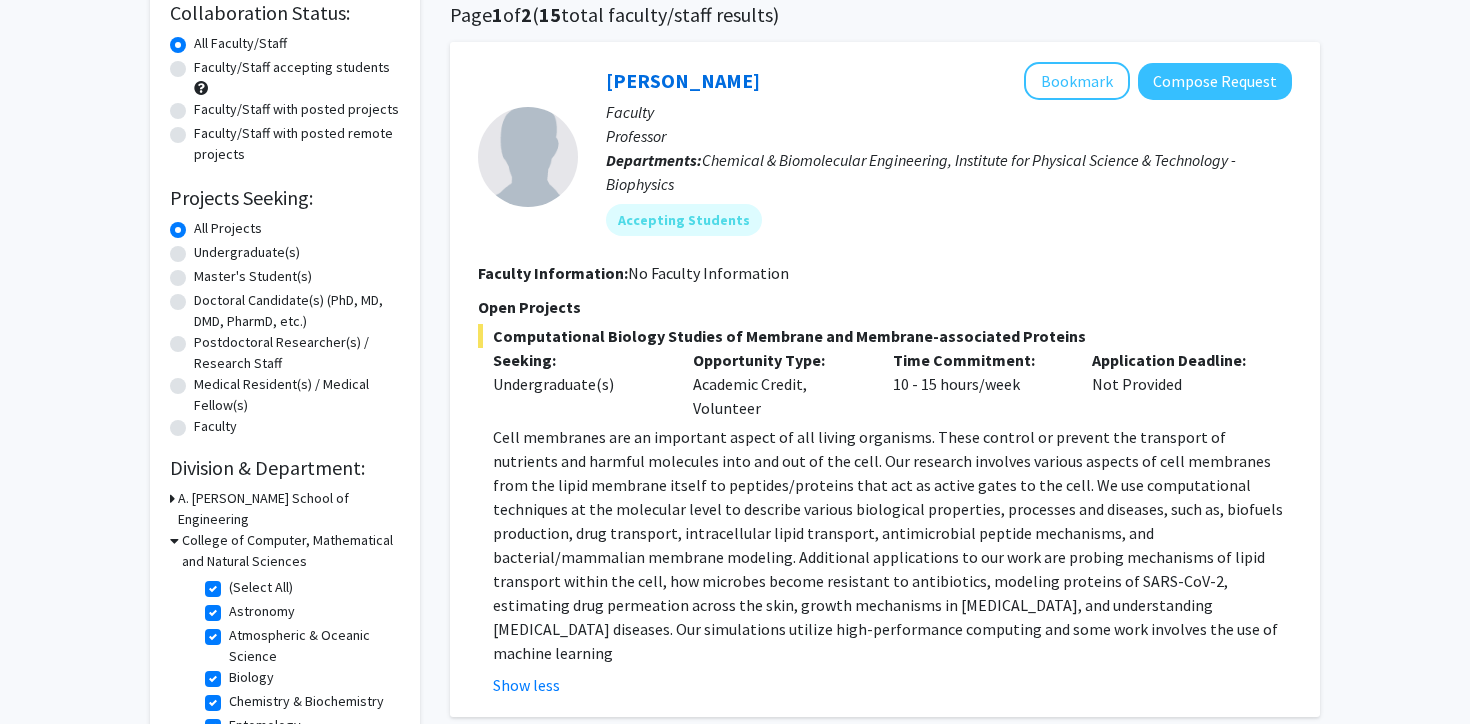 click on "Computational Biology Studies of Membrane and Membrane-associated Proteins" 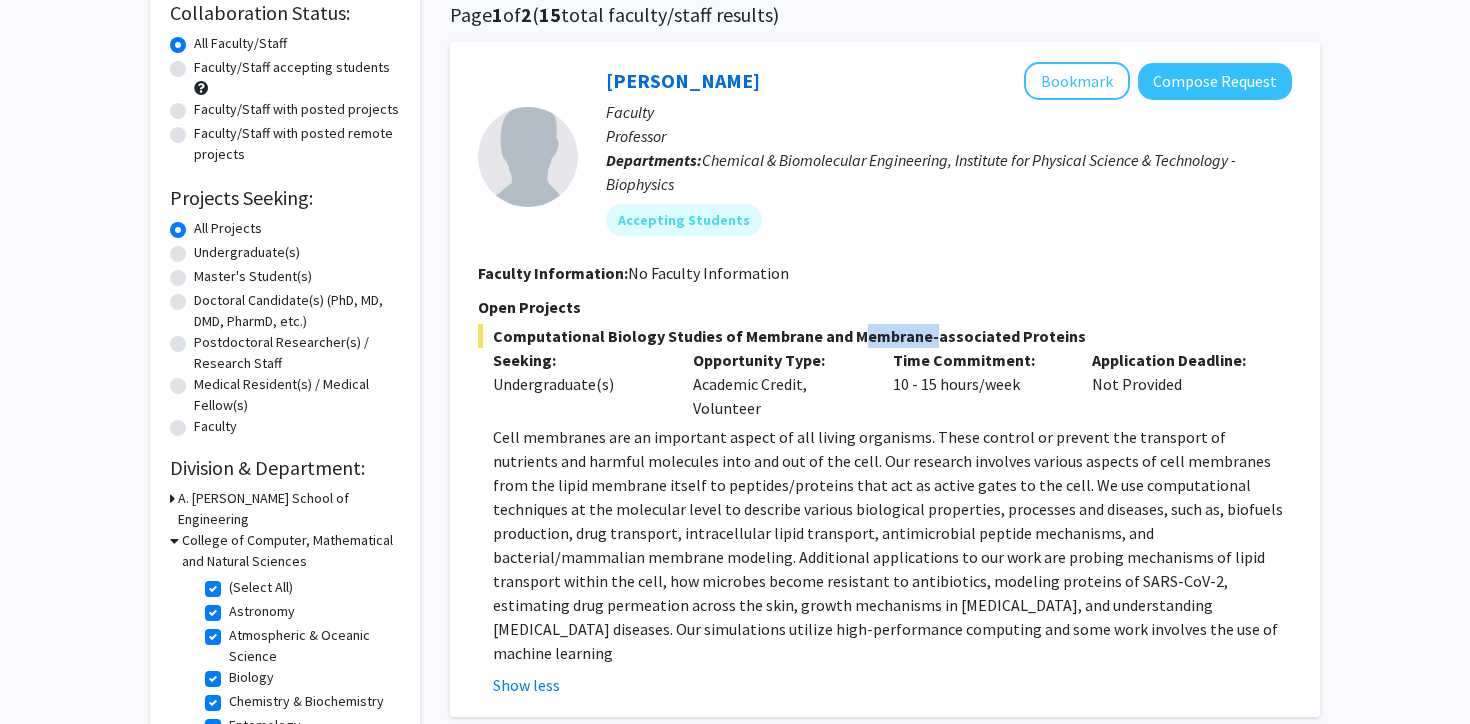 click on "Computational Biology Studies of Membrane and Membrane-associated Proteins" 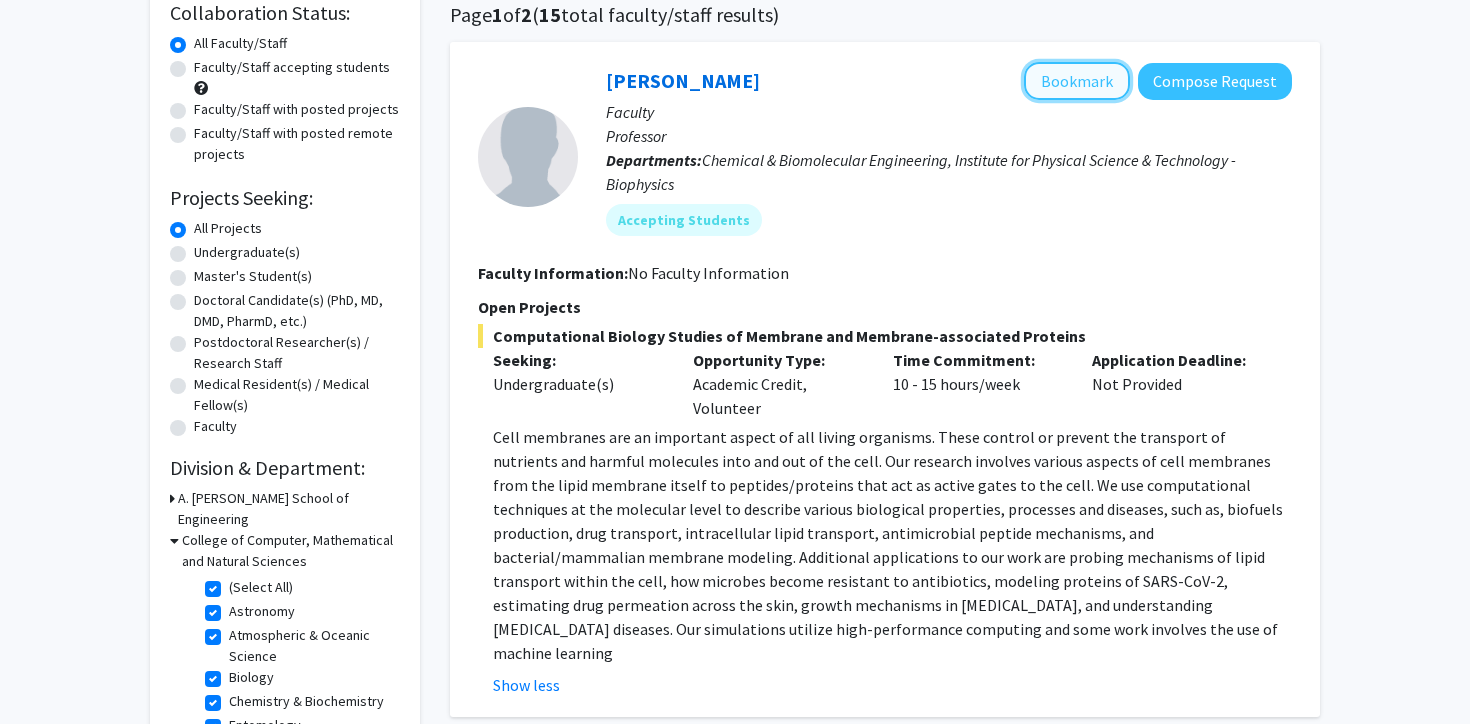 click on "Bookmark" 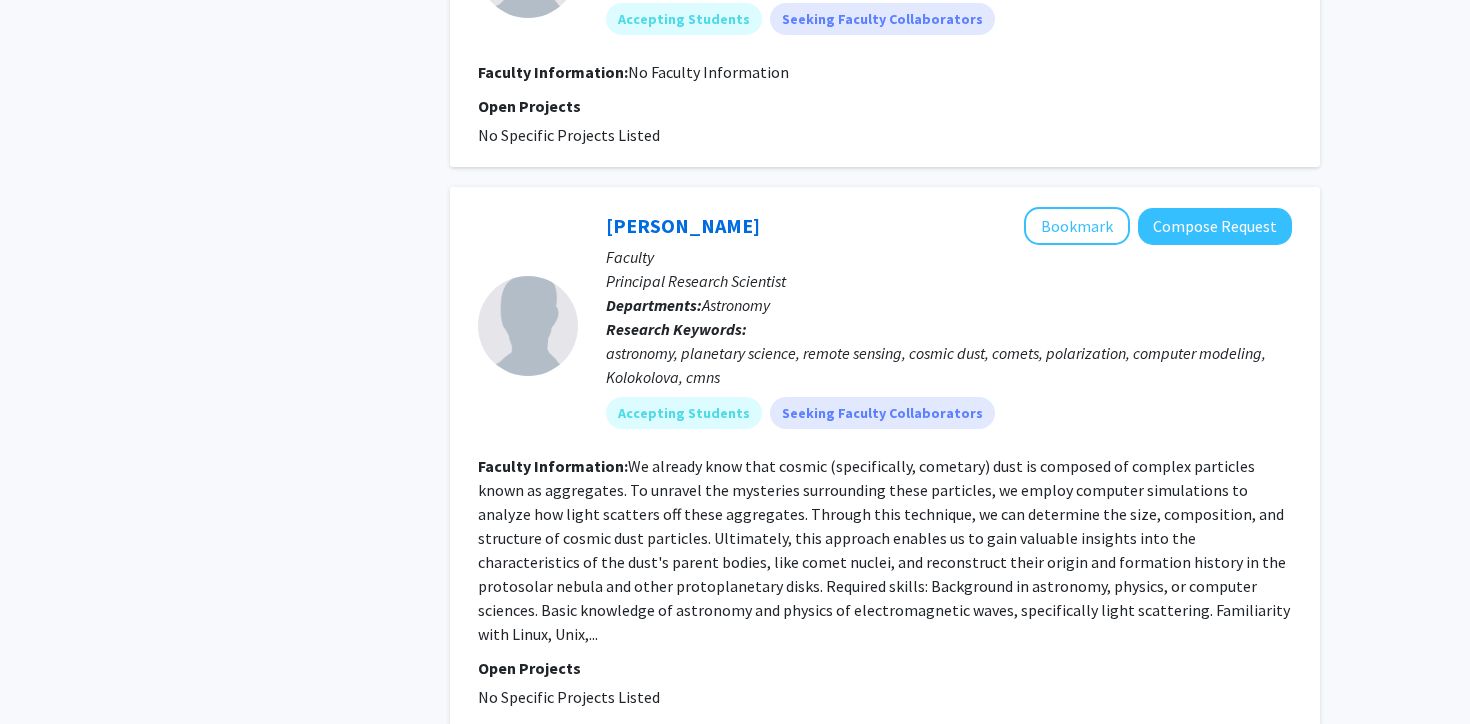 scroll, scrollTop: 5065, scrollLeft: 0, axis: vertical 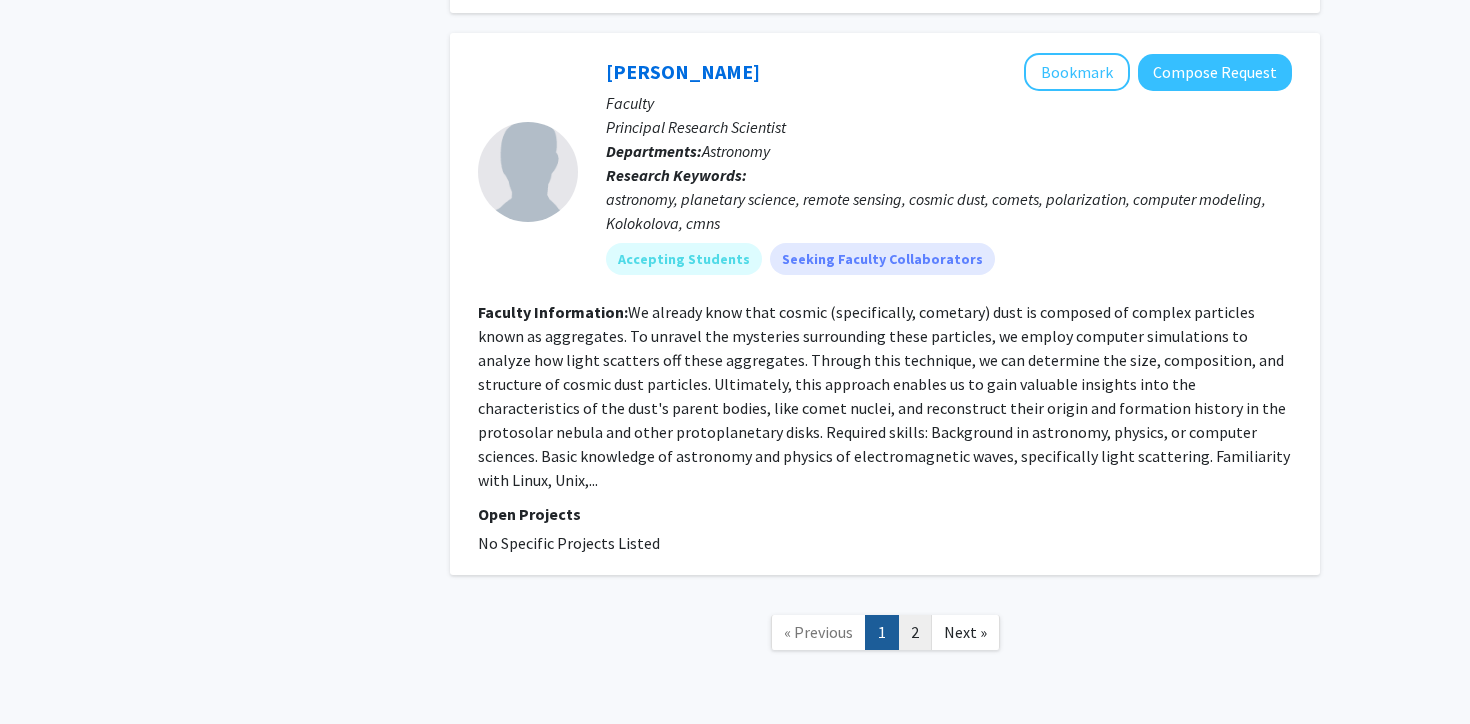 click on "2" 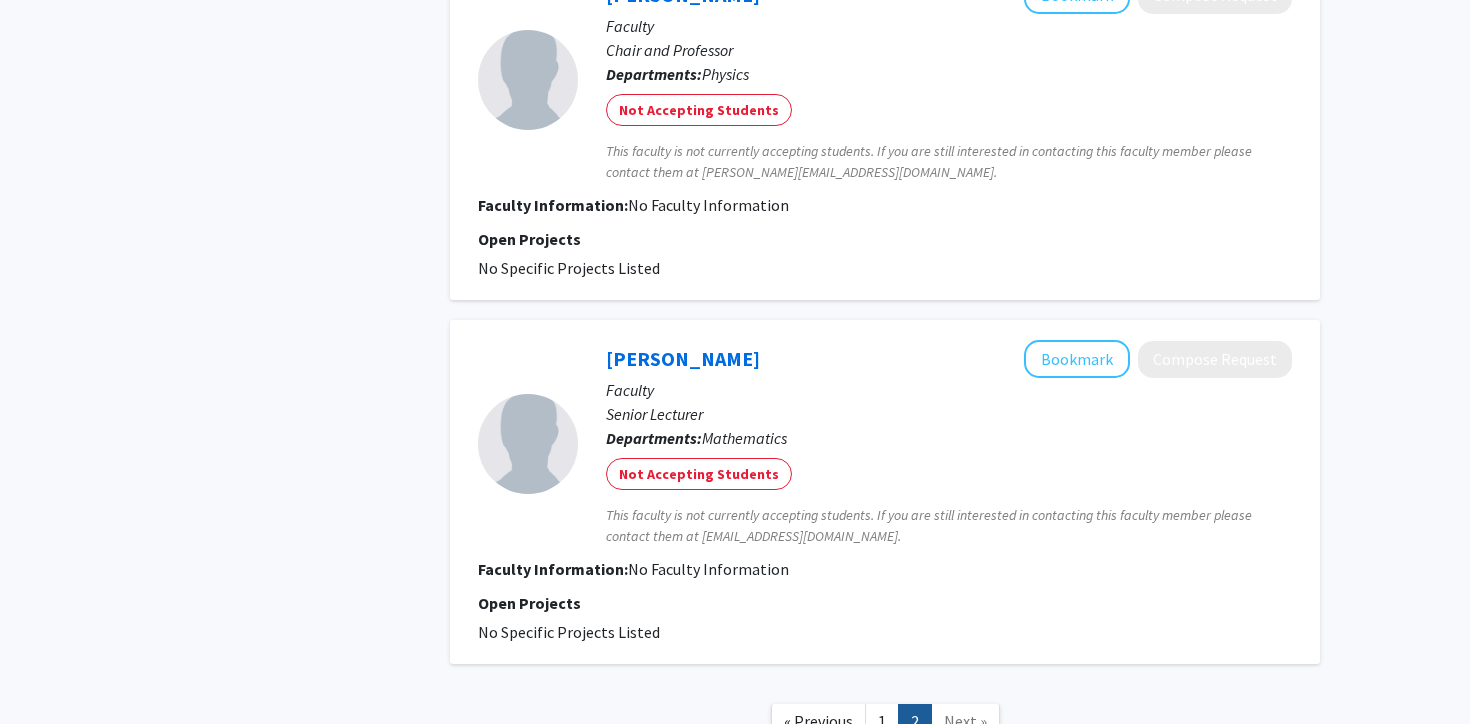 scroll, scrollTop: 1373, scrollLeft: 0, axis: vertical 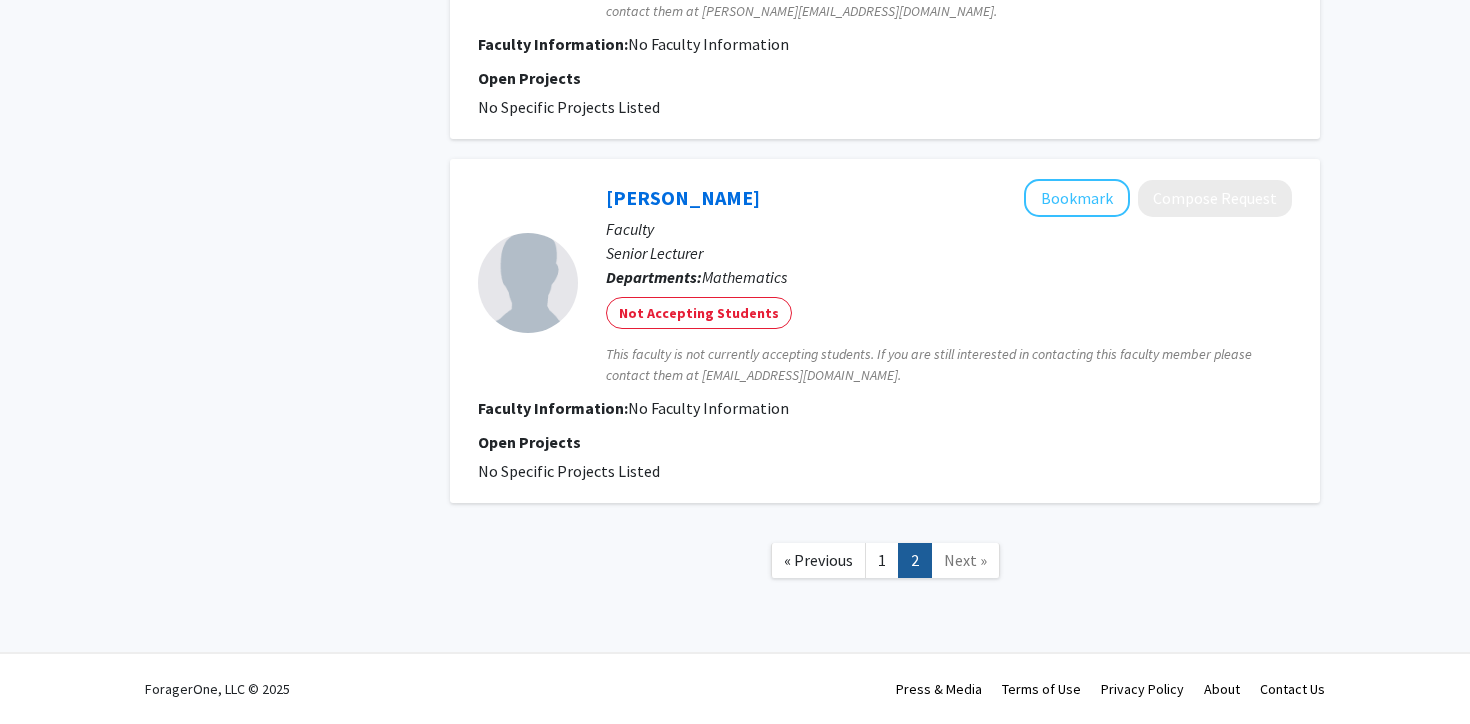 click on "2" 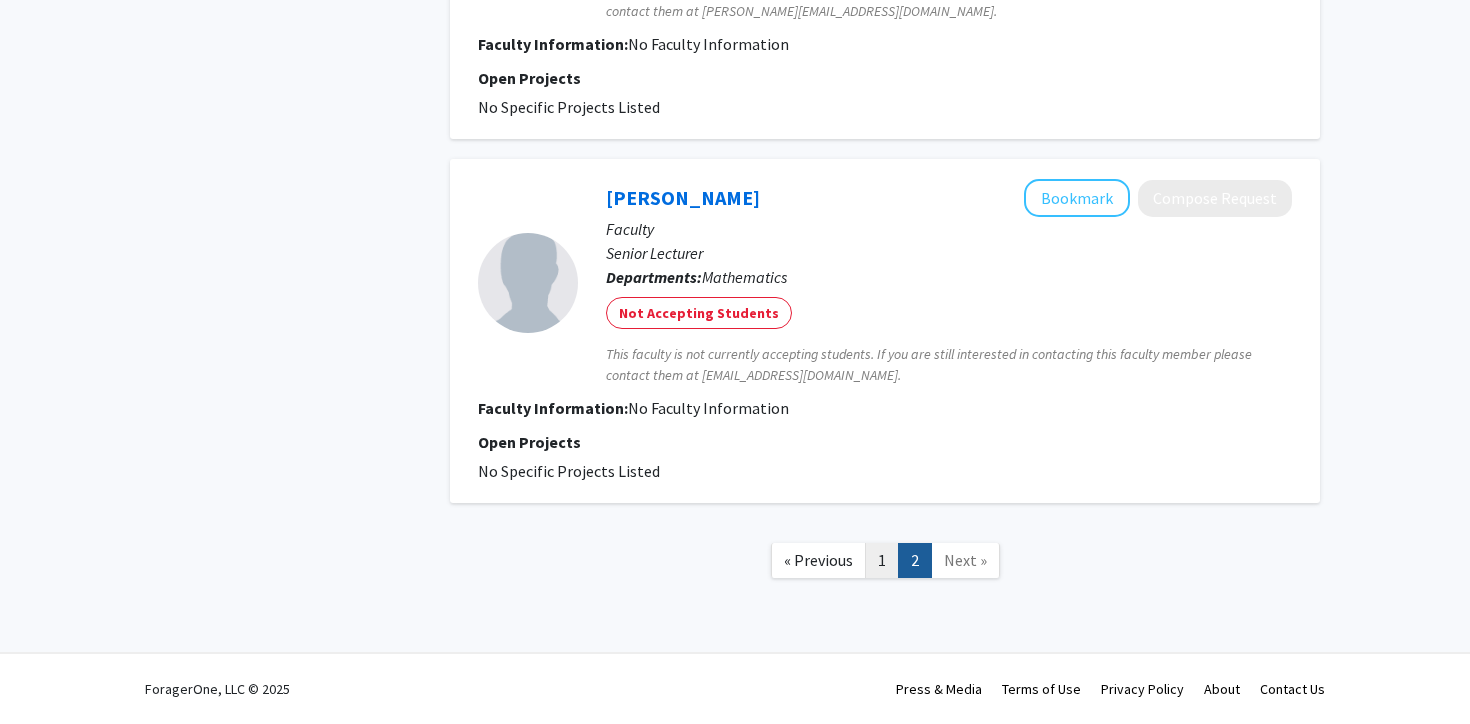 click on "1" 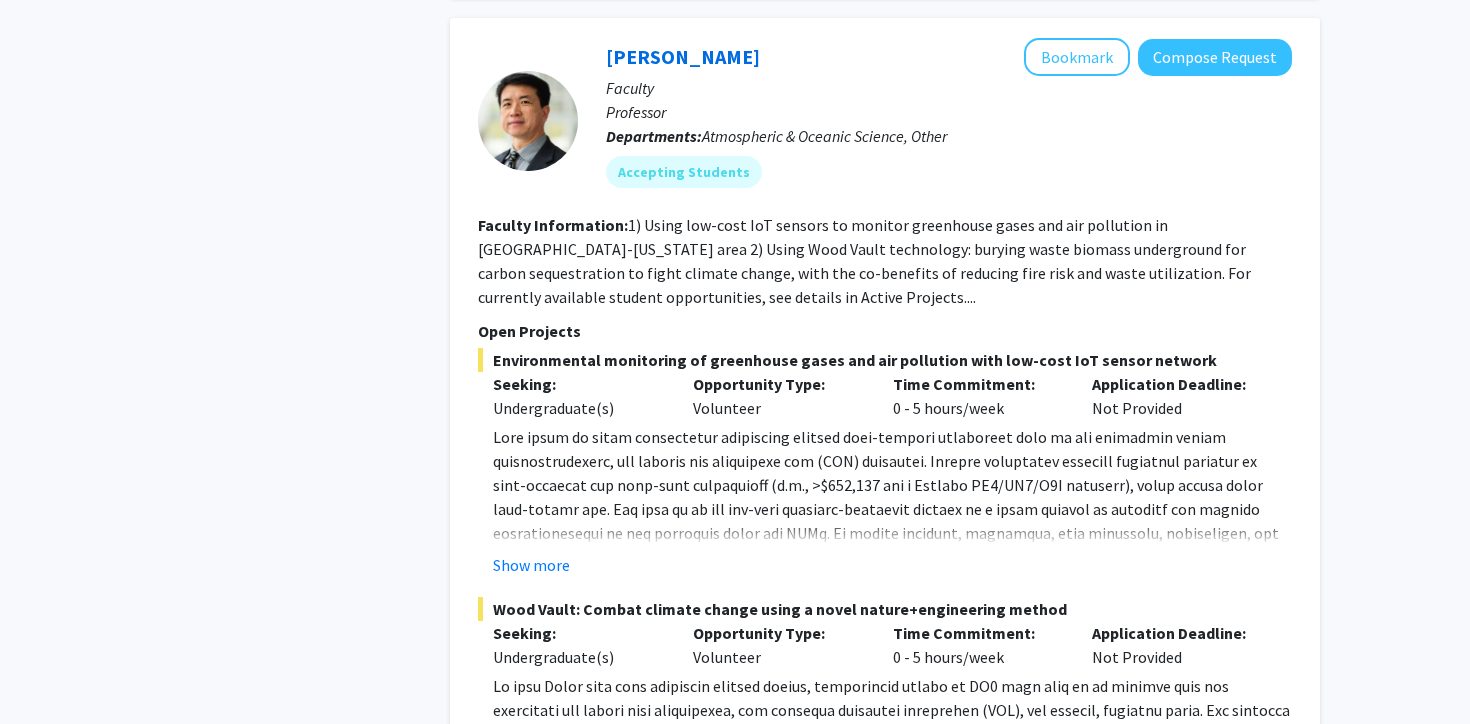 scroll, scrollTop: 2417, scrollLeft: 0, axis: vertical 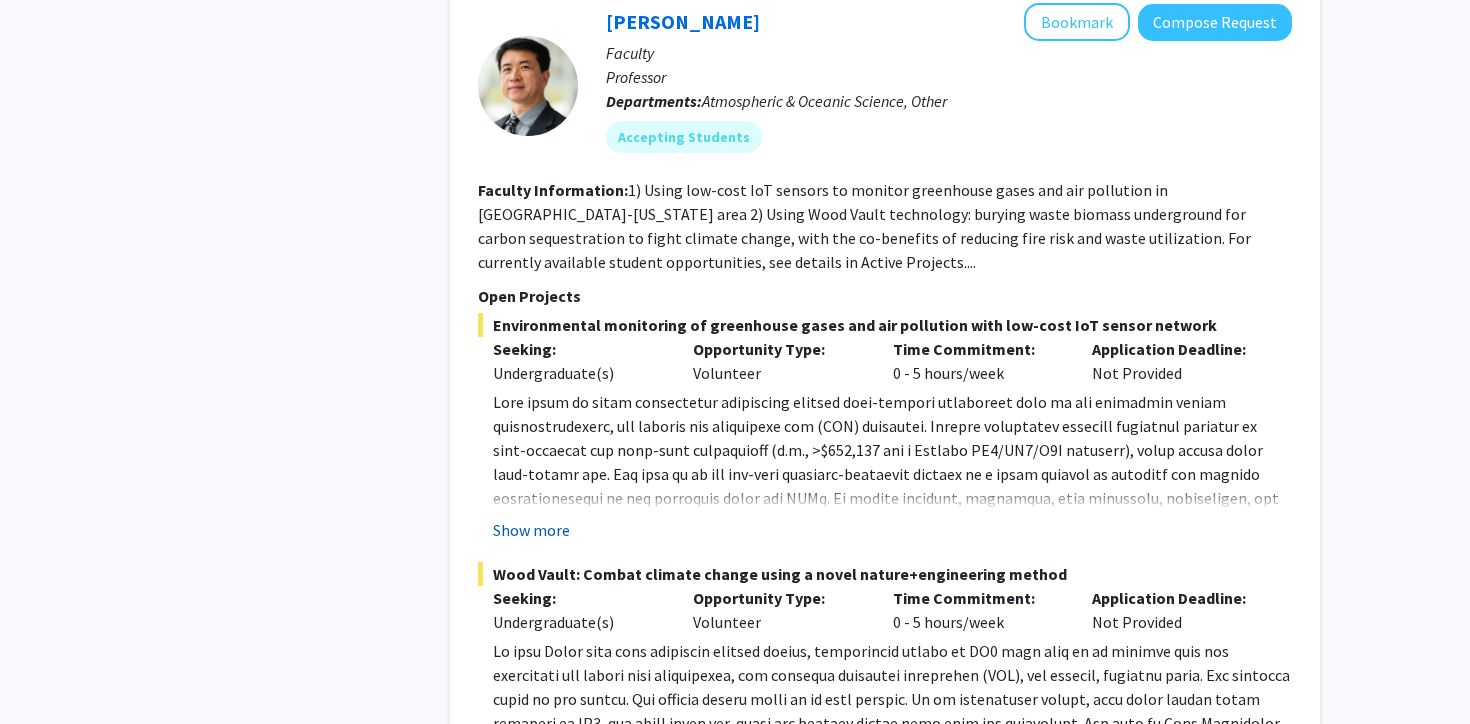 click on "Show more" 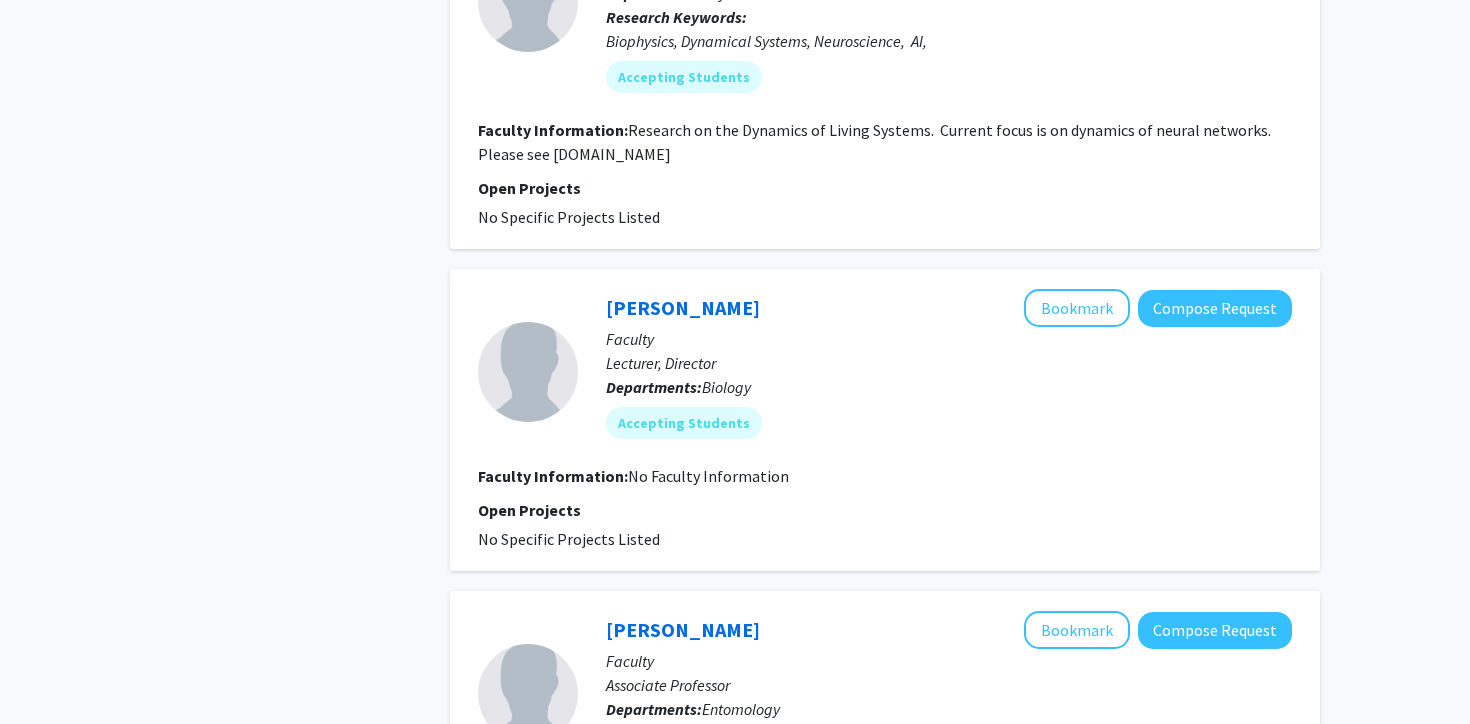 scroll, scrollTop: 3980, scrollLeft: 0, axis: vertical 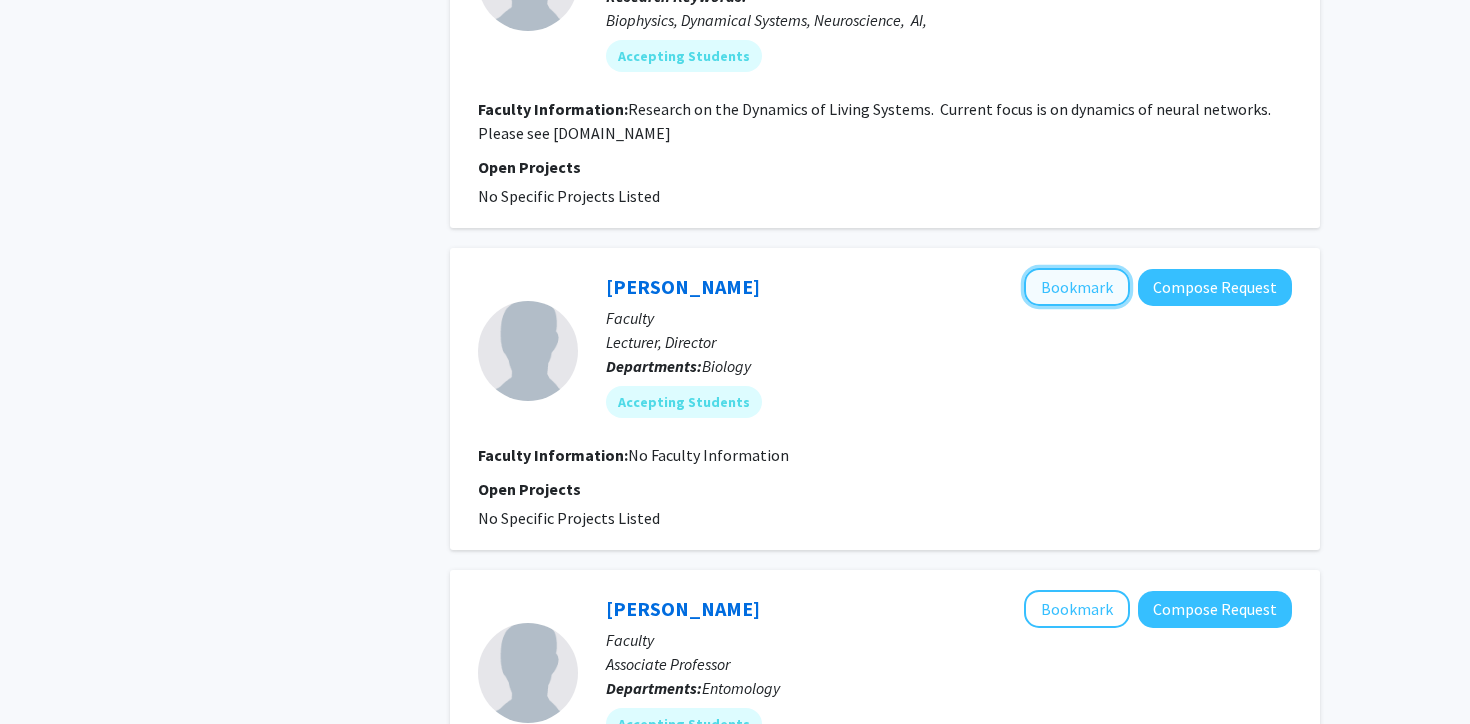 click on "Bookmark" 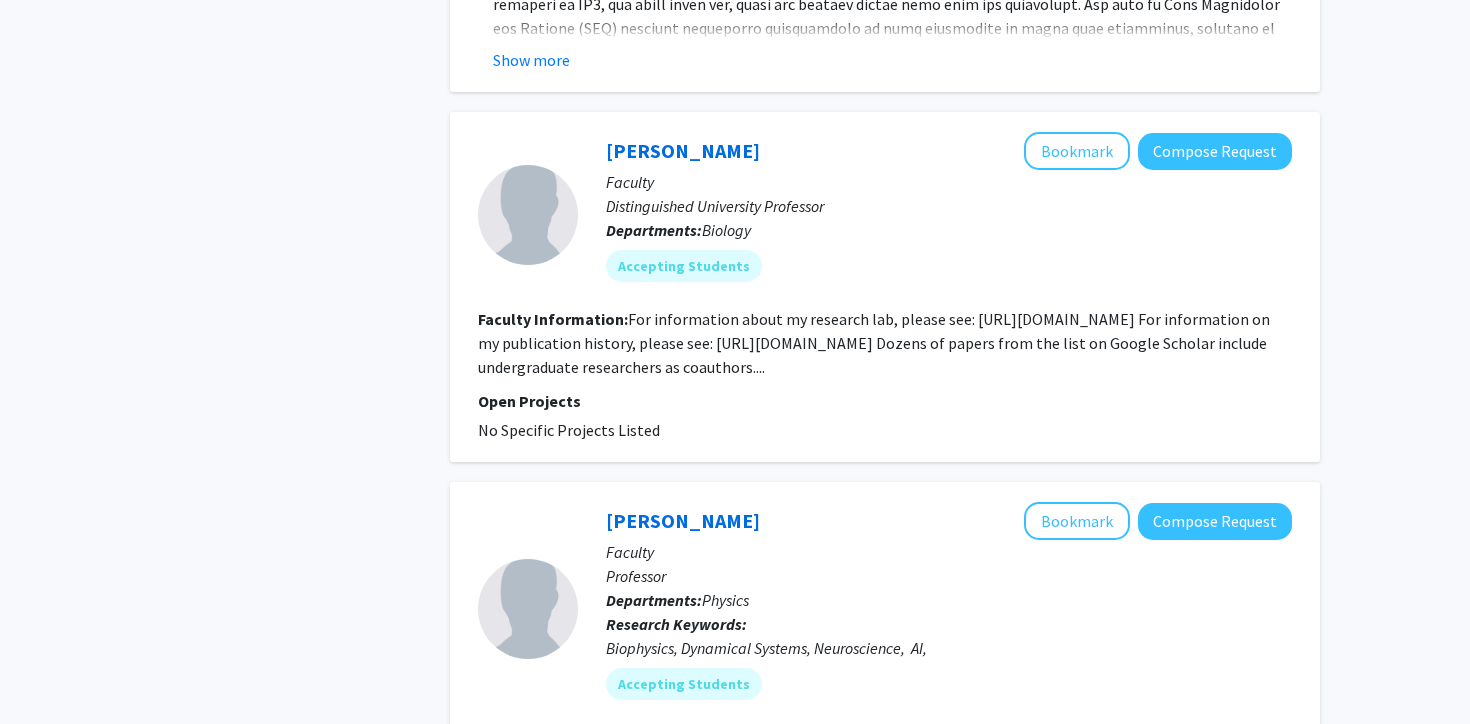 scroll, scrollTop: 3227, scrollLeft: 0, axis: vertical 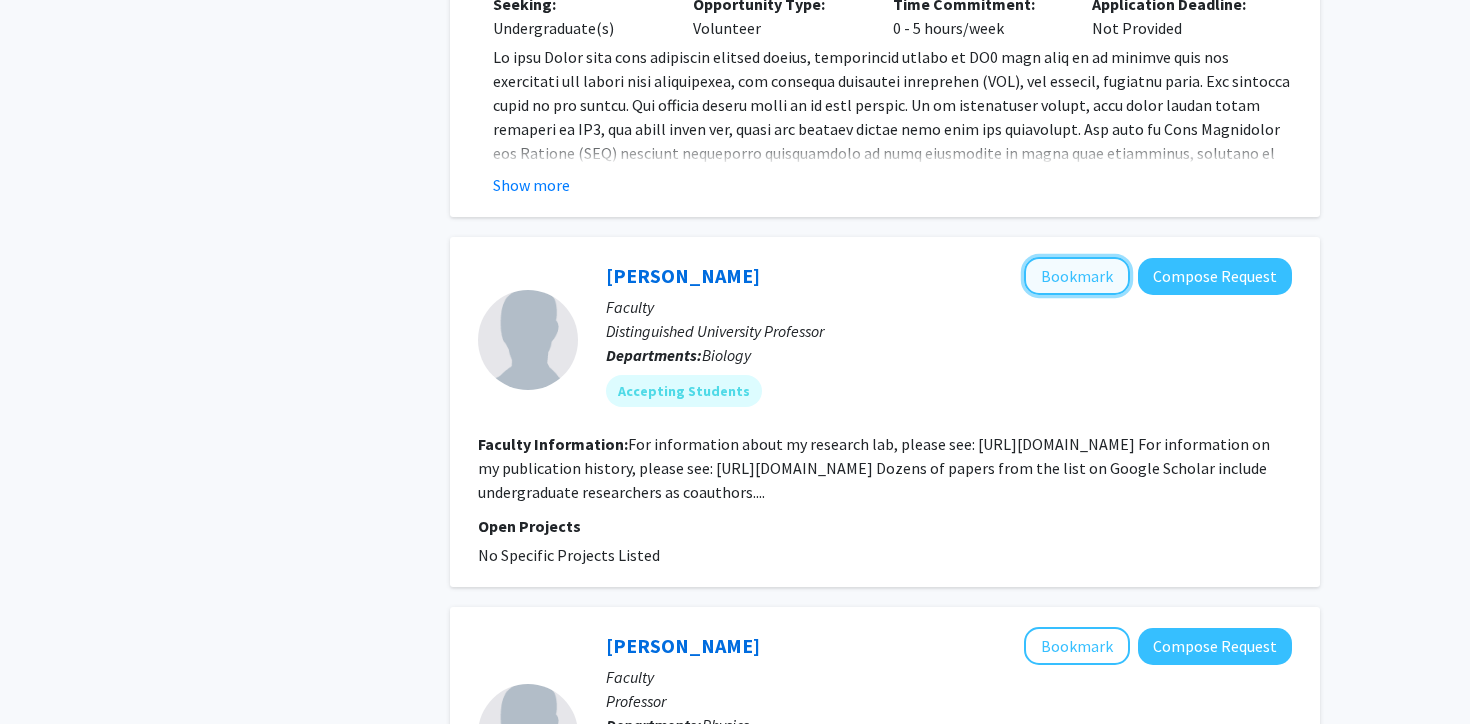 click on "Bookmark" 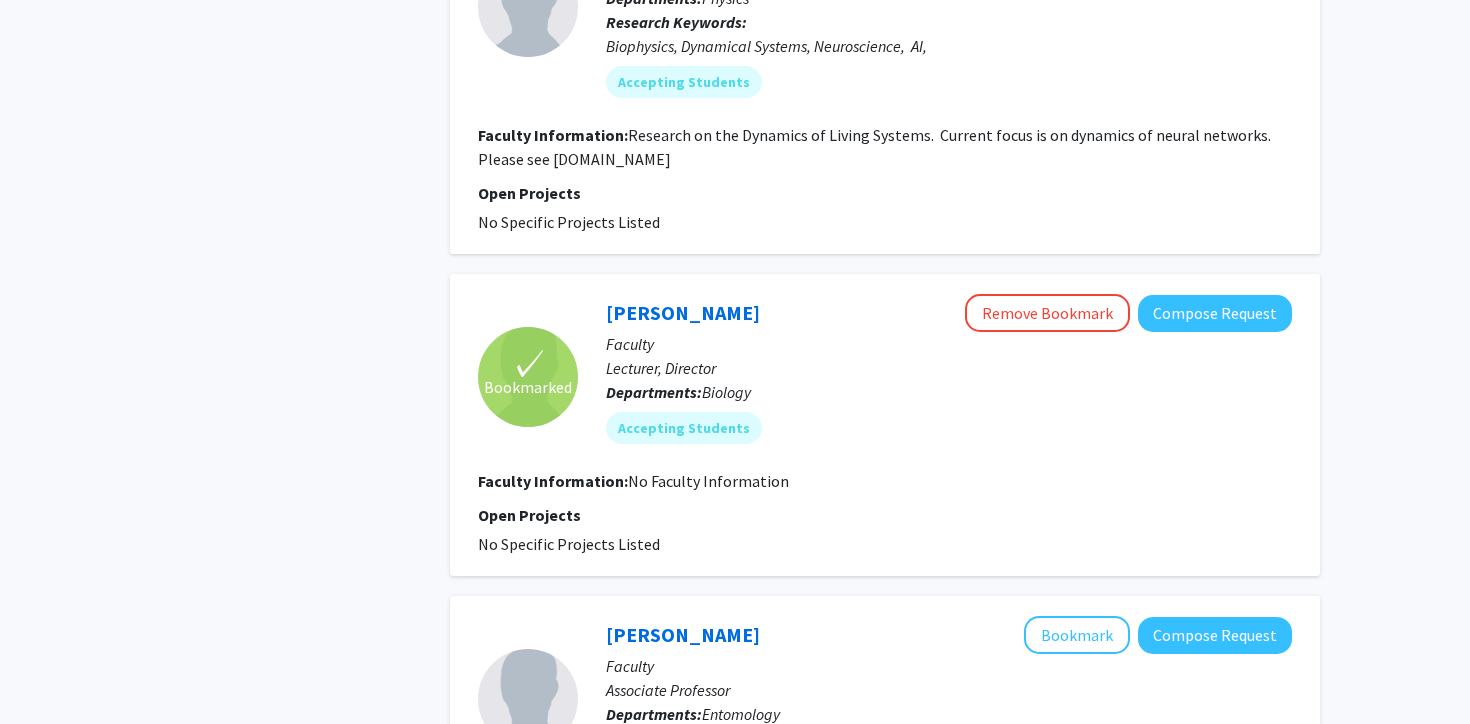 scroll, scrollTop: 3958, scrollLeft: 0, axis: vertical 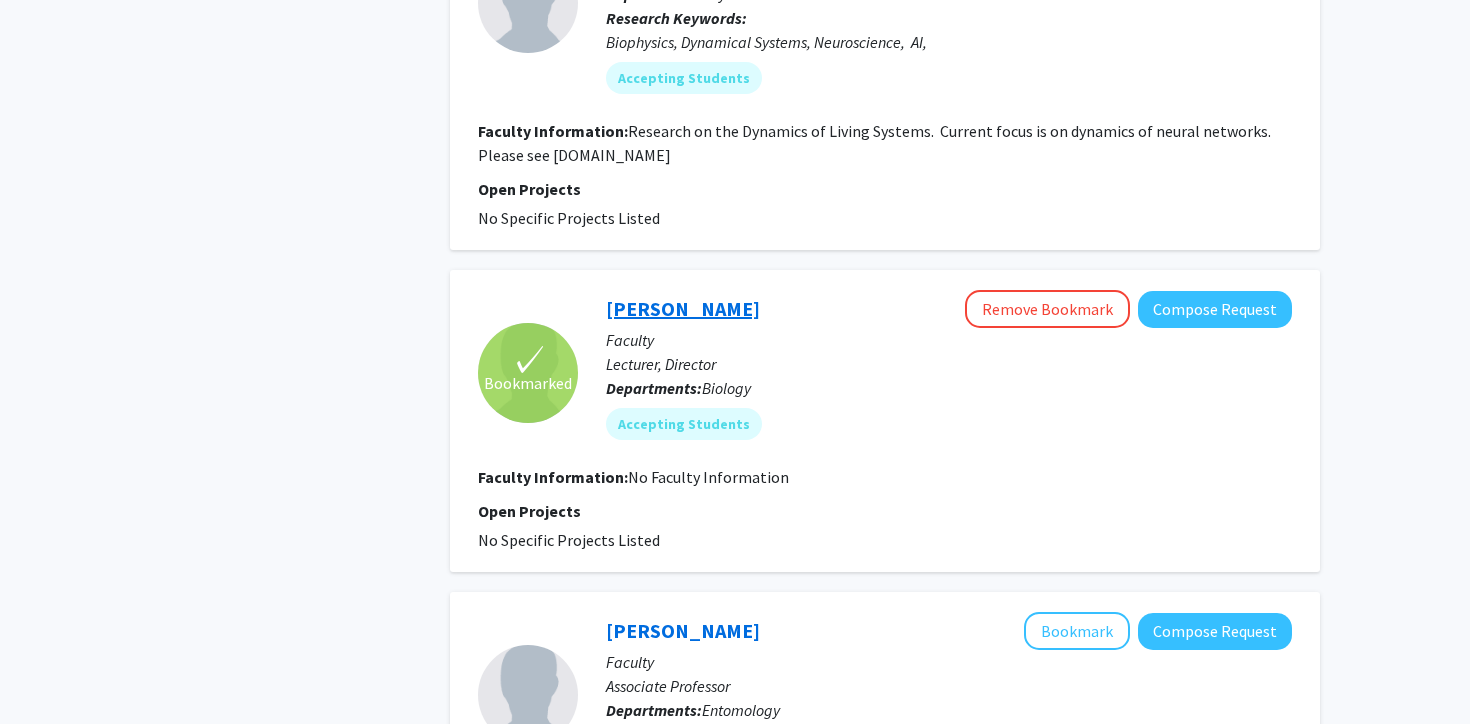 click on "[PERSON_NAME]" 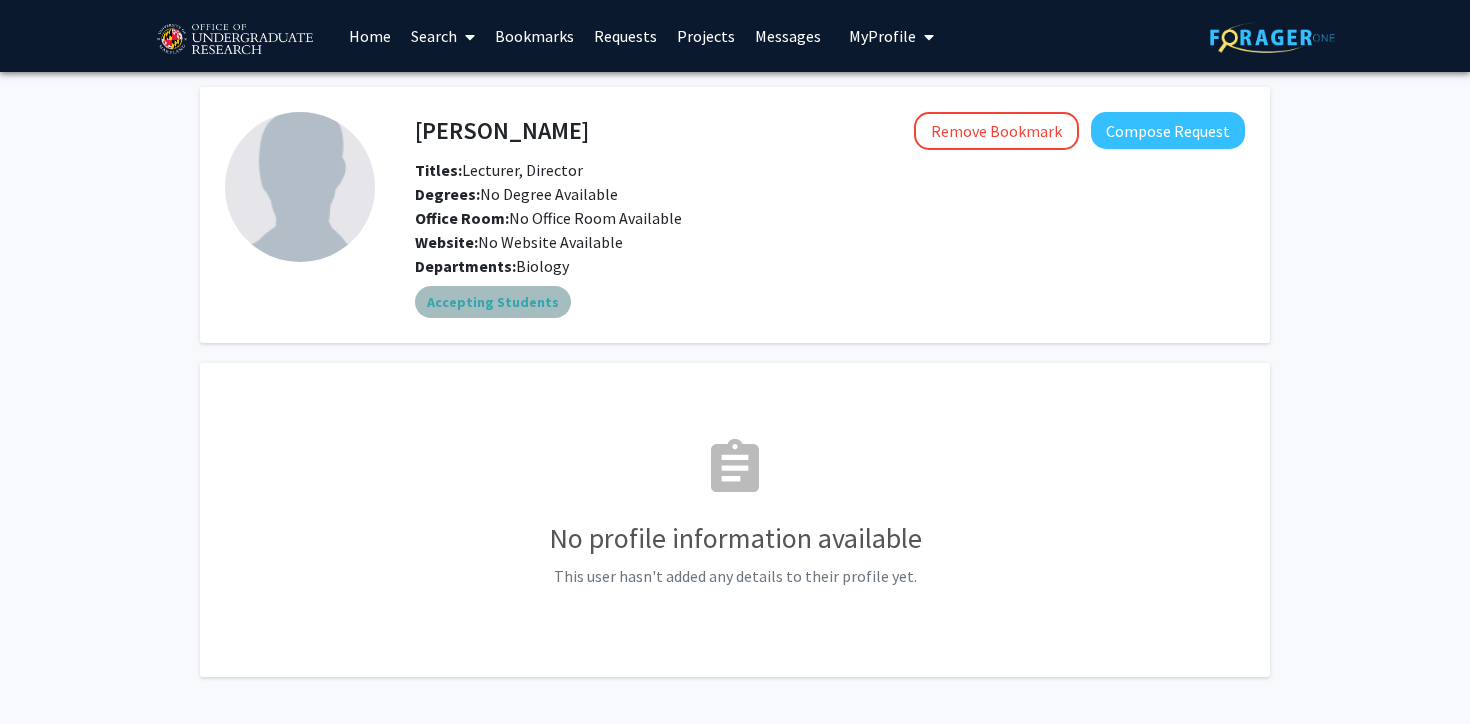 click on "Accepting Students" at bounding box center [493, 302] 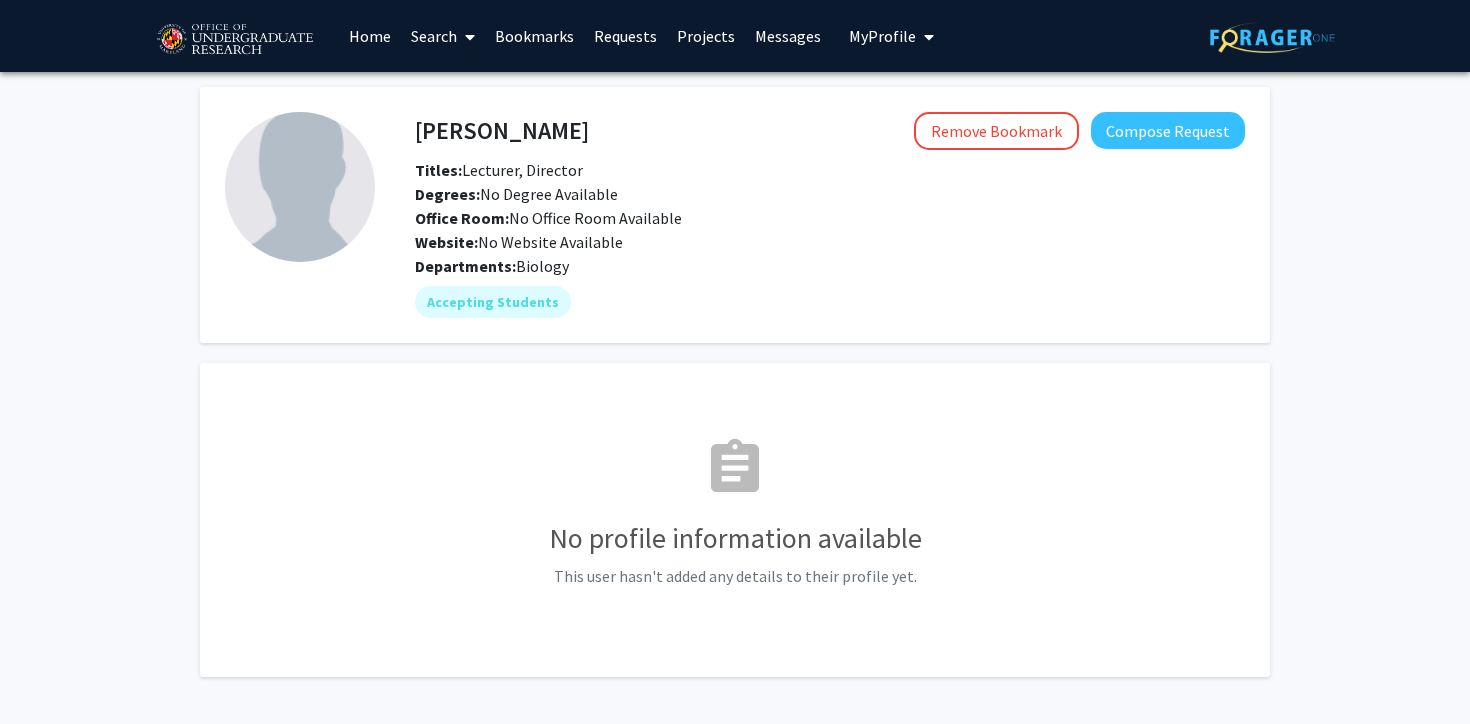 click on "Biology" 